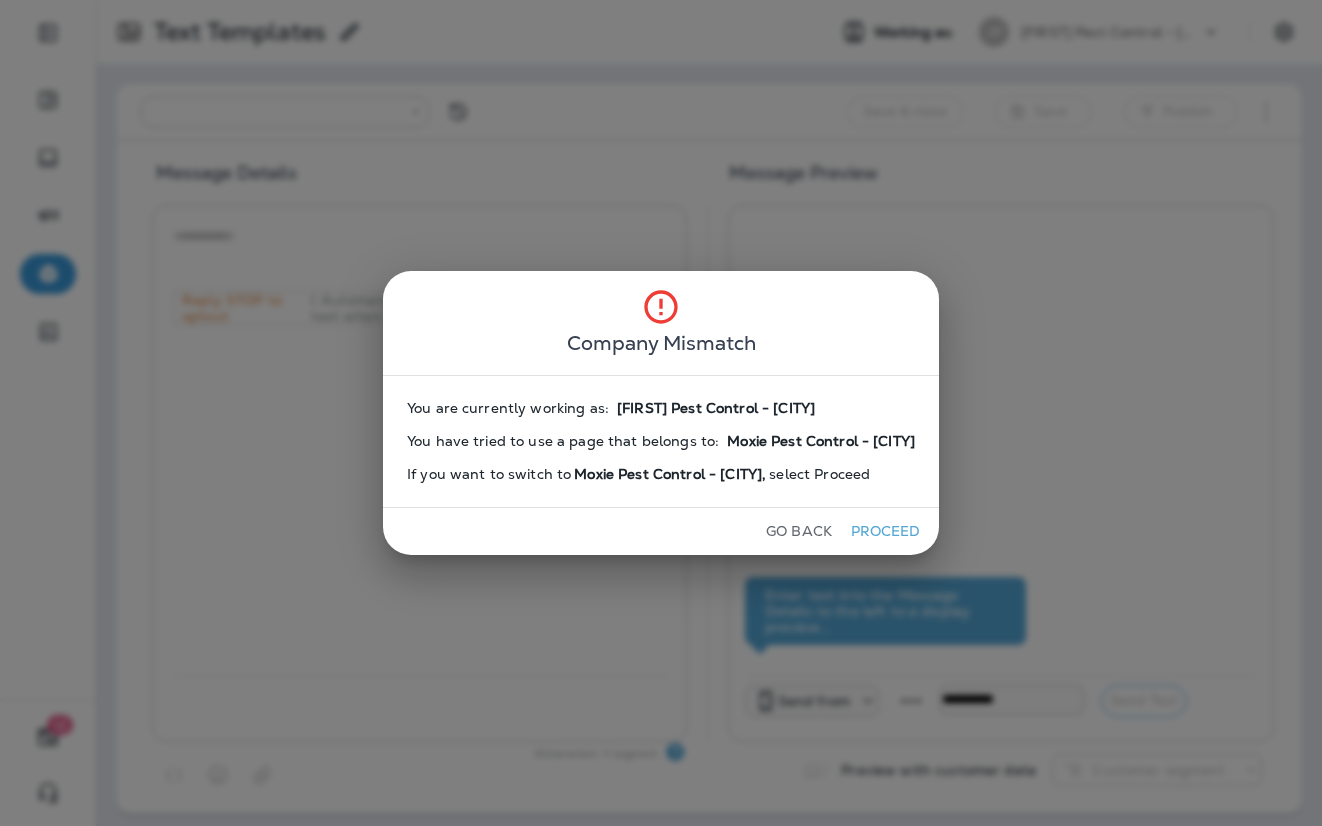 scroll, scrollTop: 0, scrollLeft: 0, axis: both 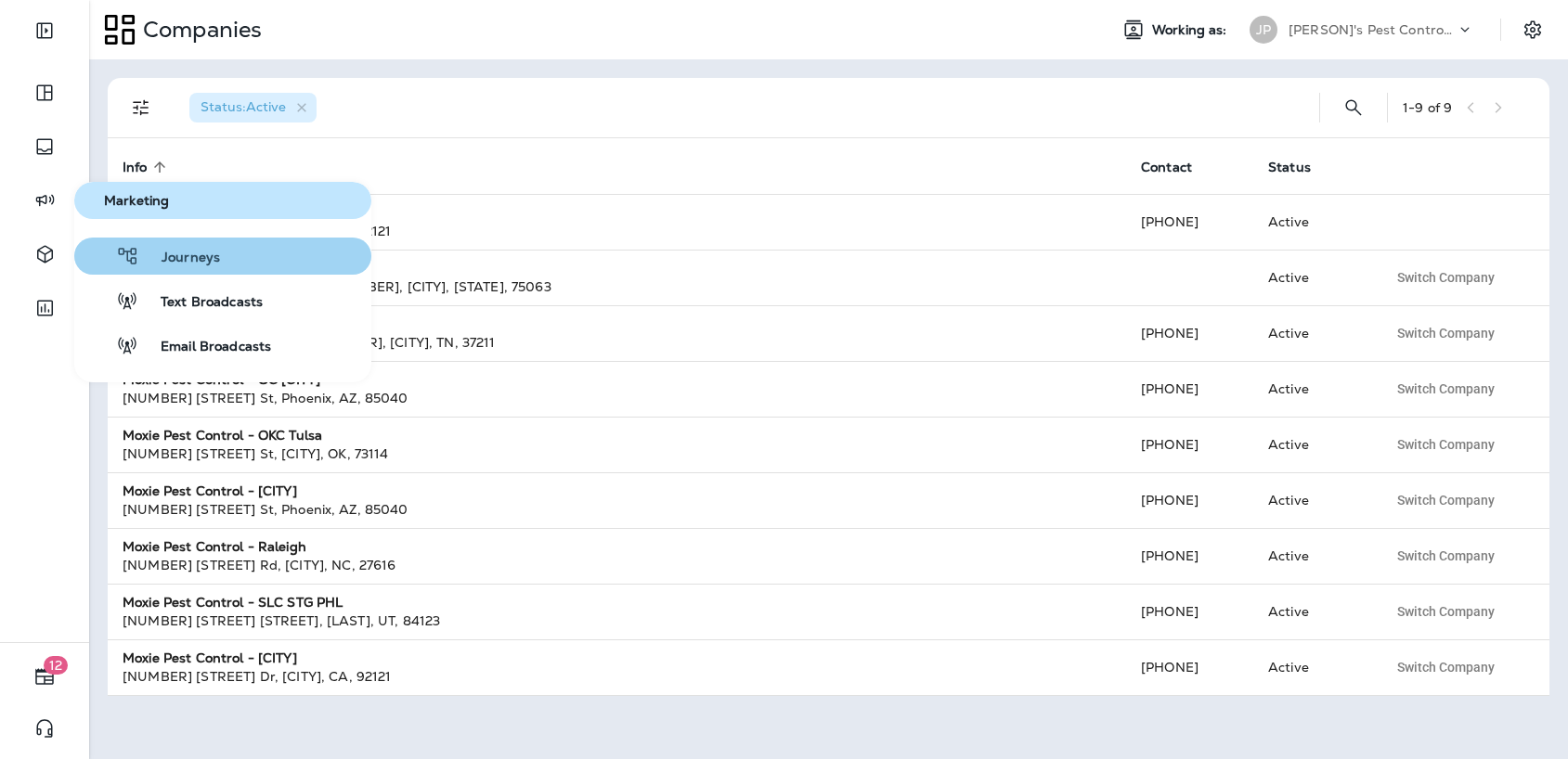 click on "Journeys" at bounding box center [179, 258] 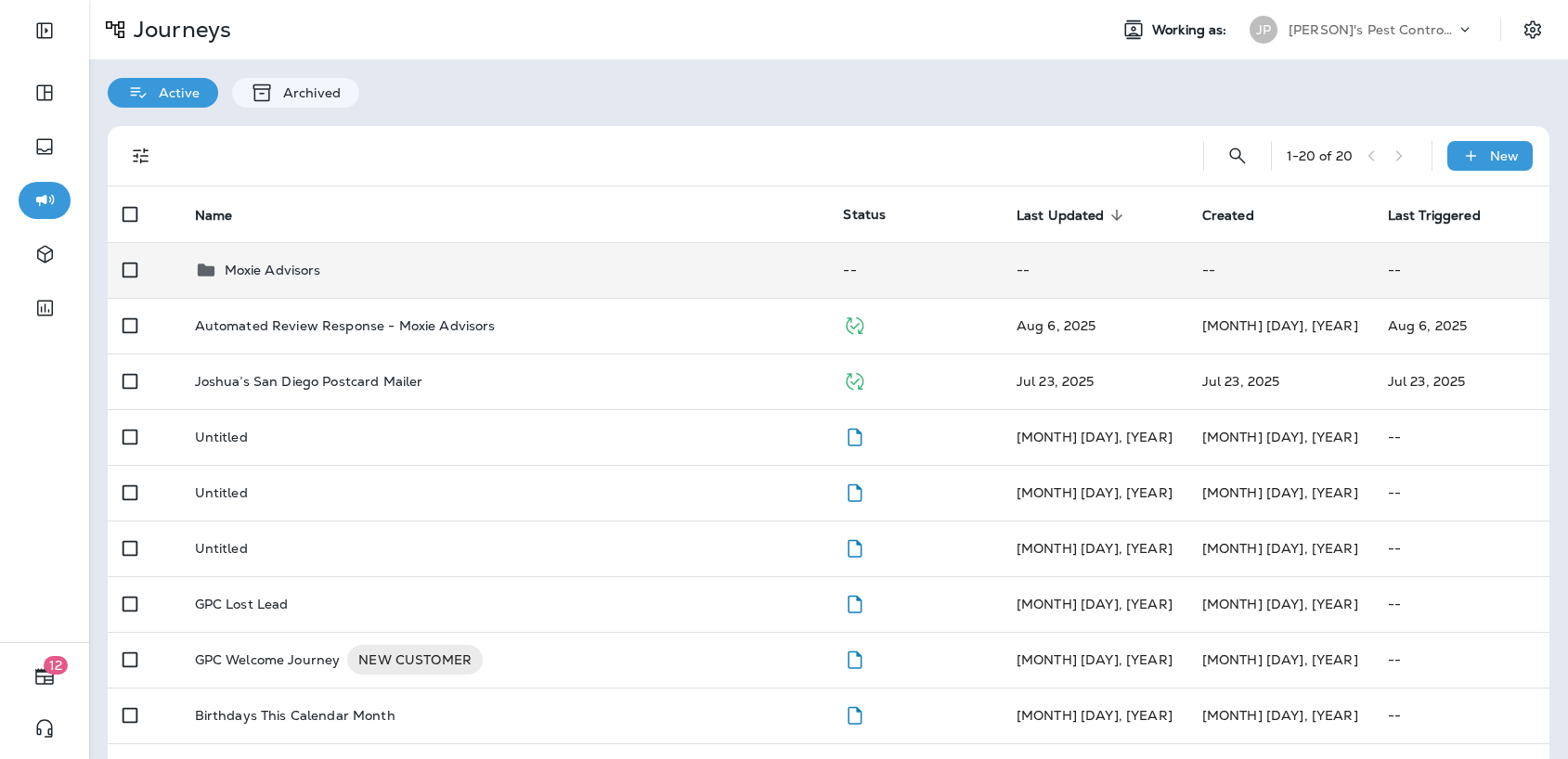 click on "Moxie Advisors" at bounding box center [504, 270] 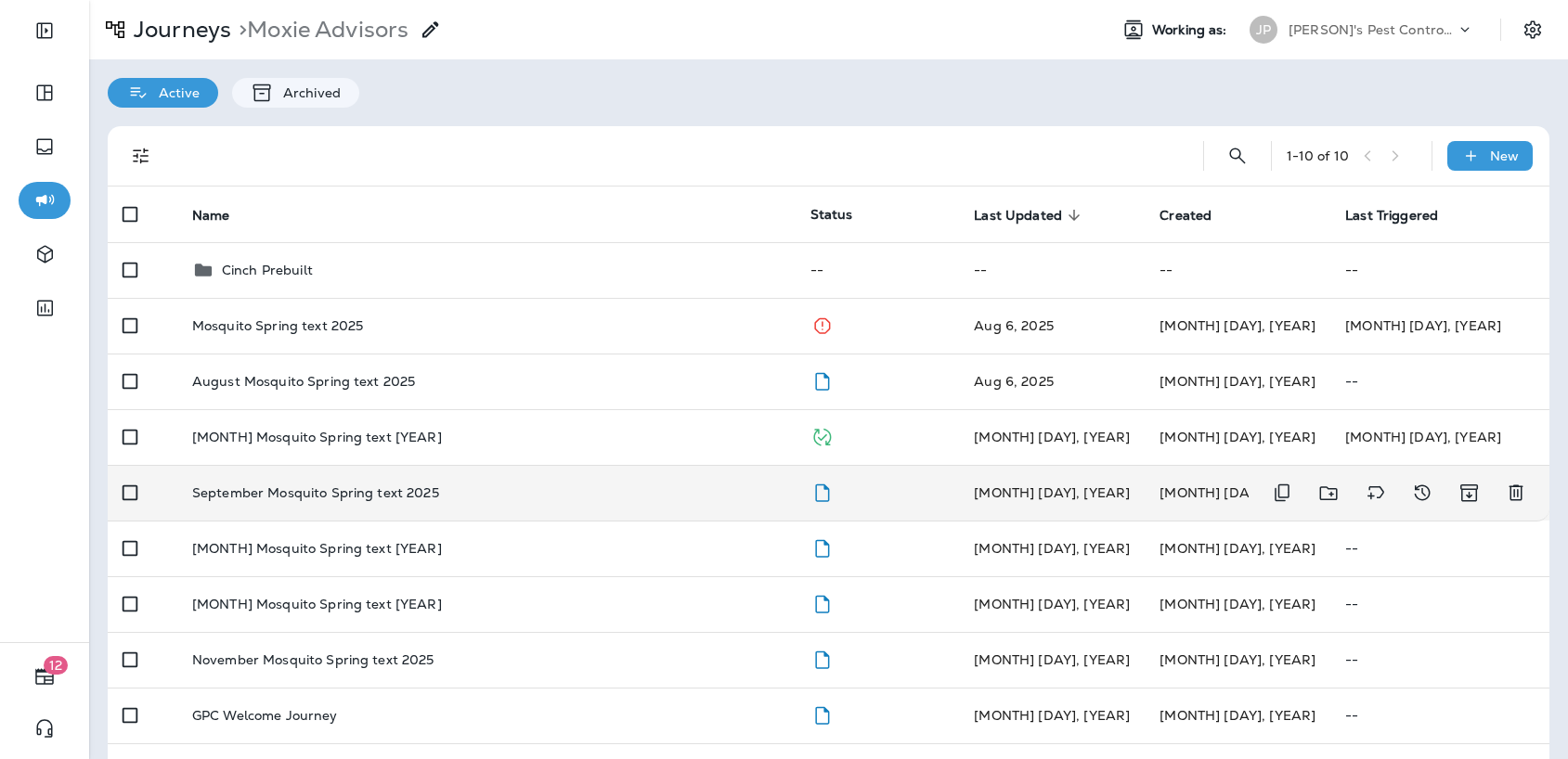 click on "September Mosquito Spring text 2025" at bounding box center [316, 493] 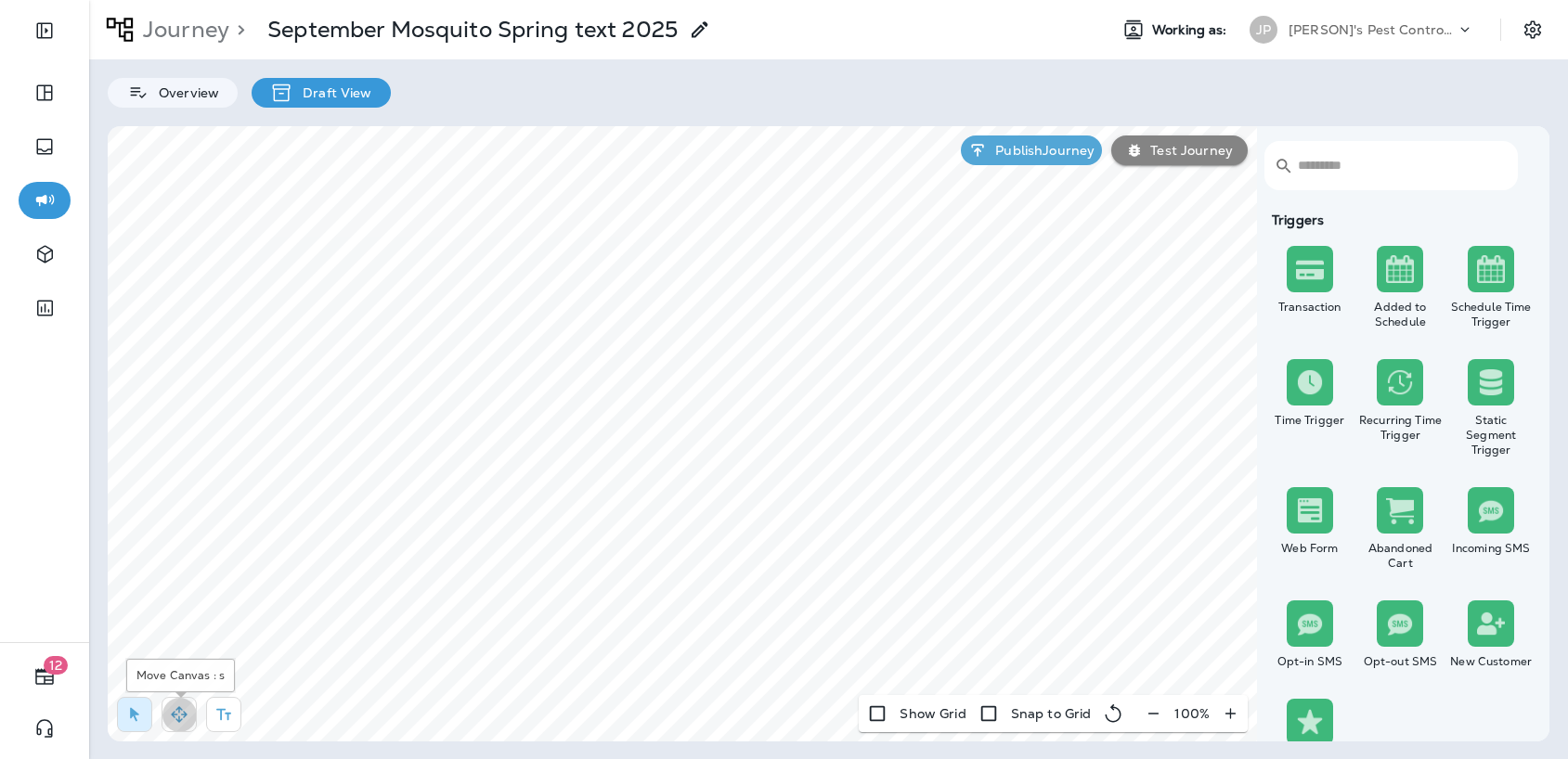 click at bounding box center (179, 714) 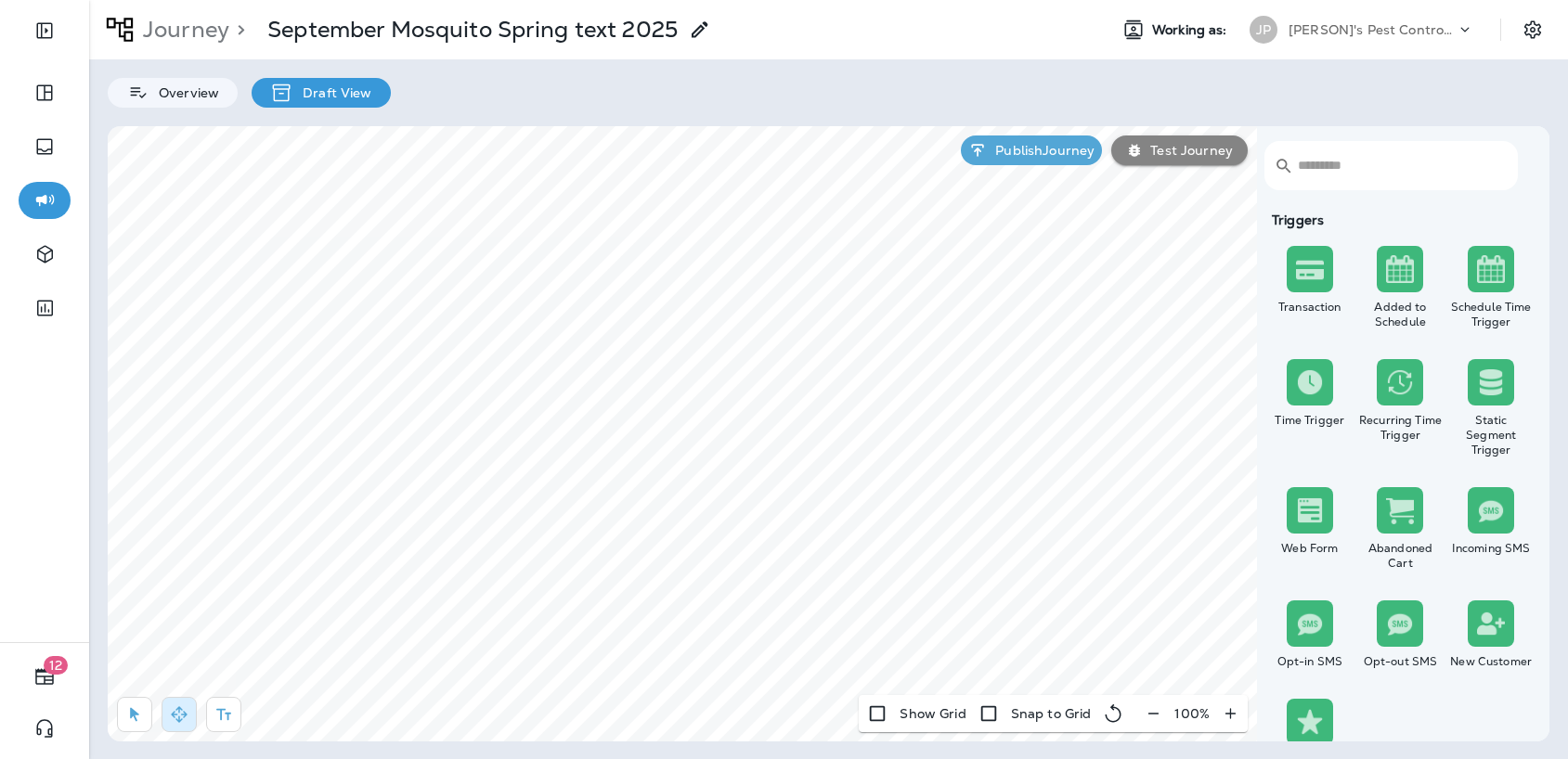 drag, startPoint x: 1017, startPoint y: 723, endPoint x: 1023, endPoint y: 698, distance: 25.70992 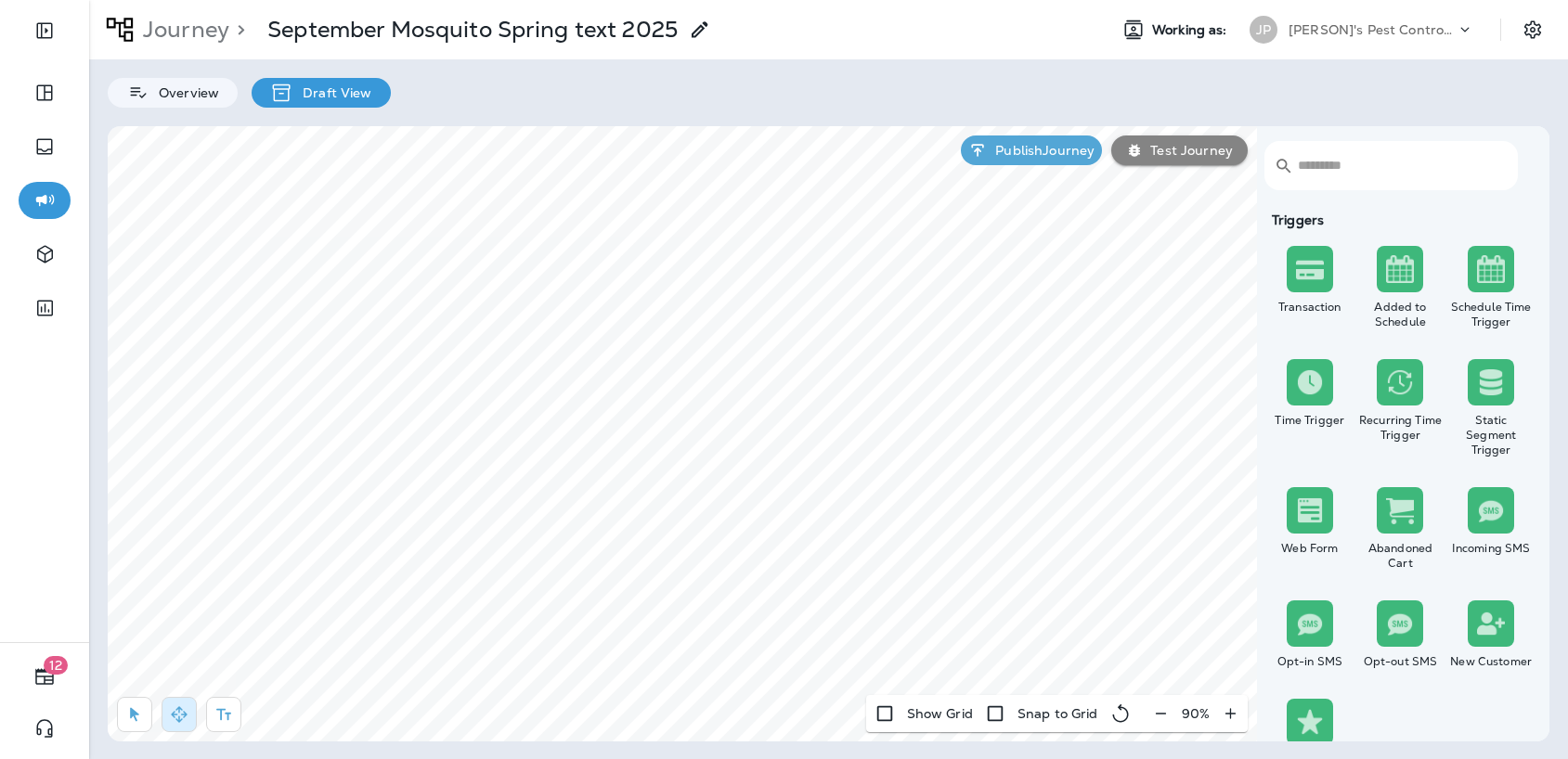 click 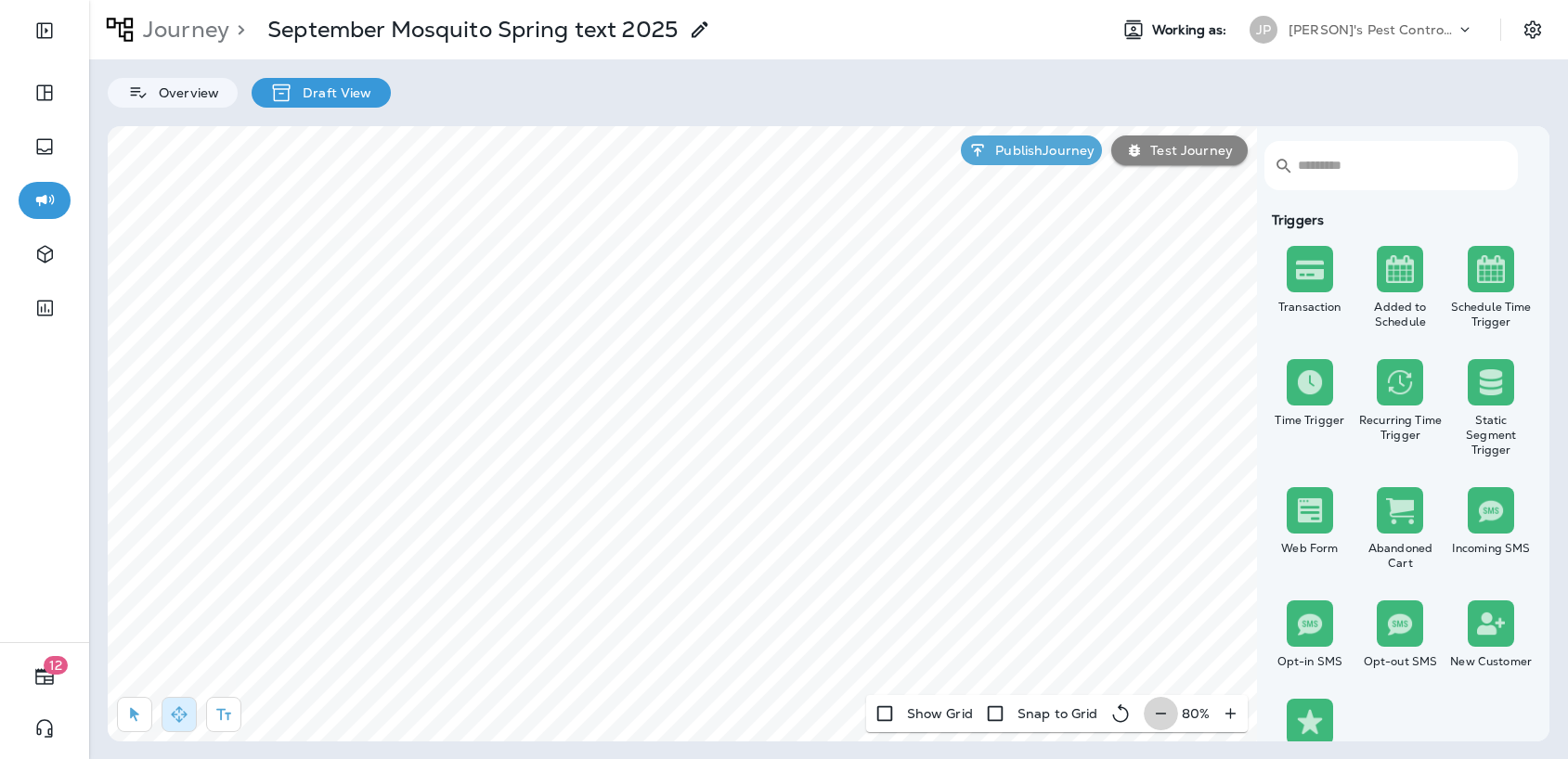 click 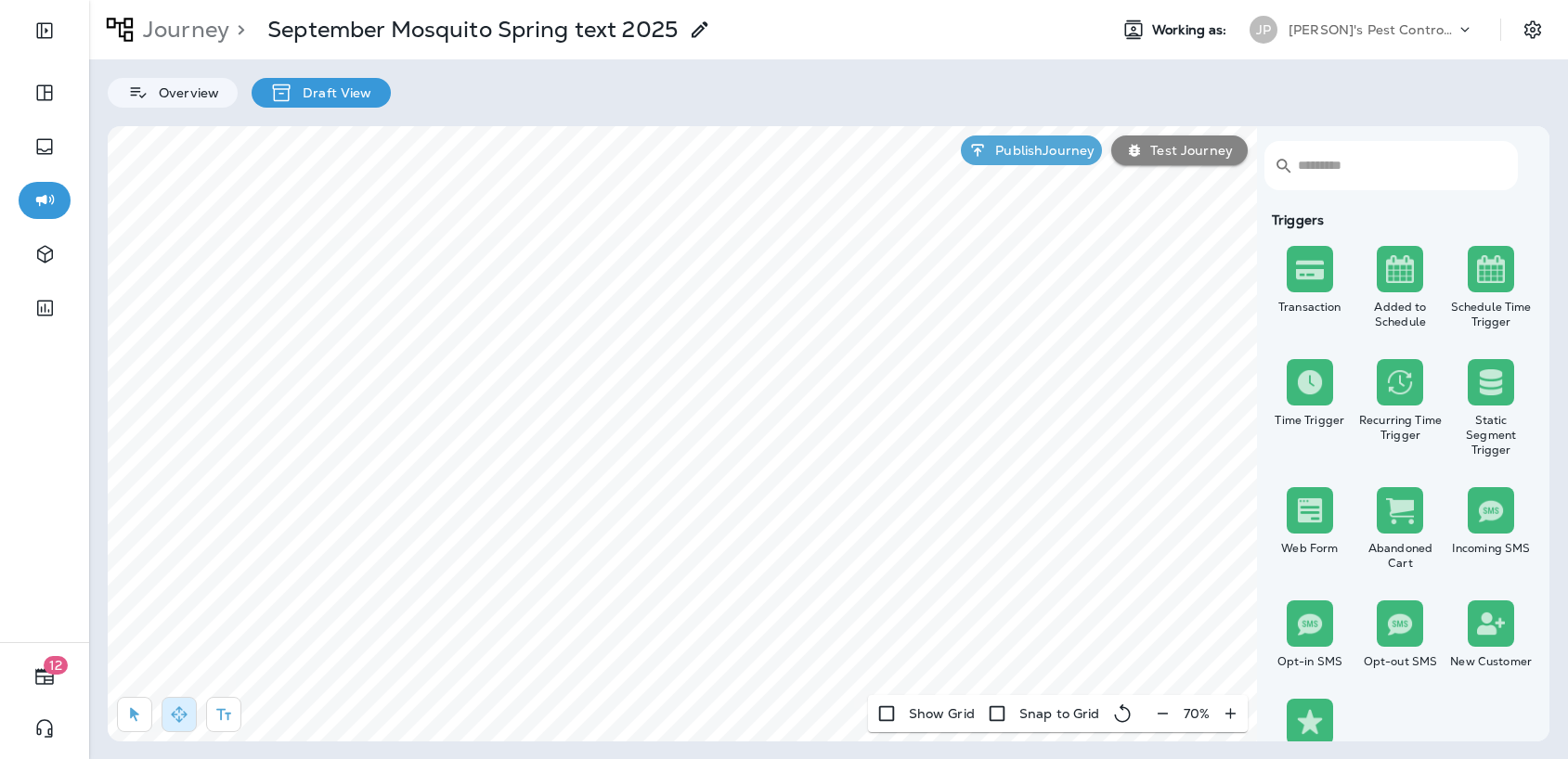 click 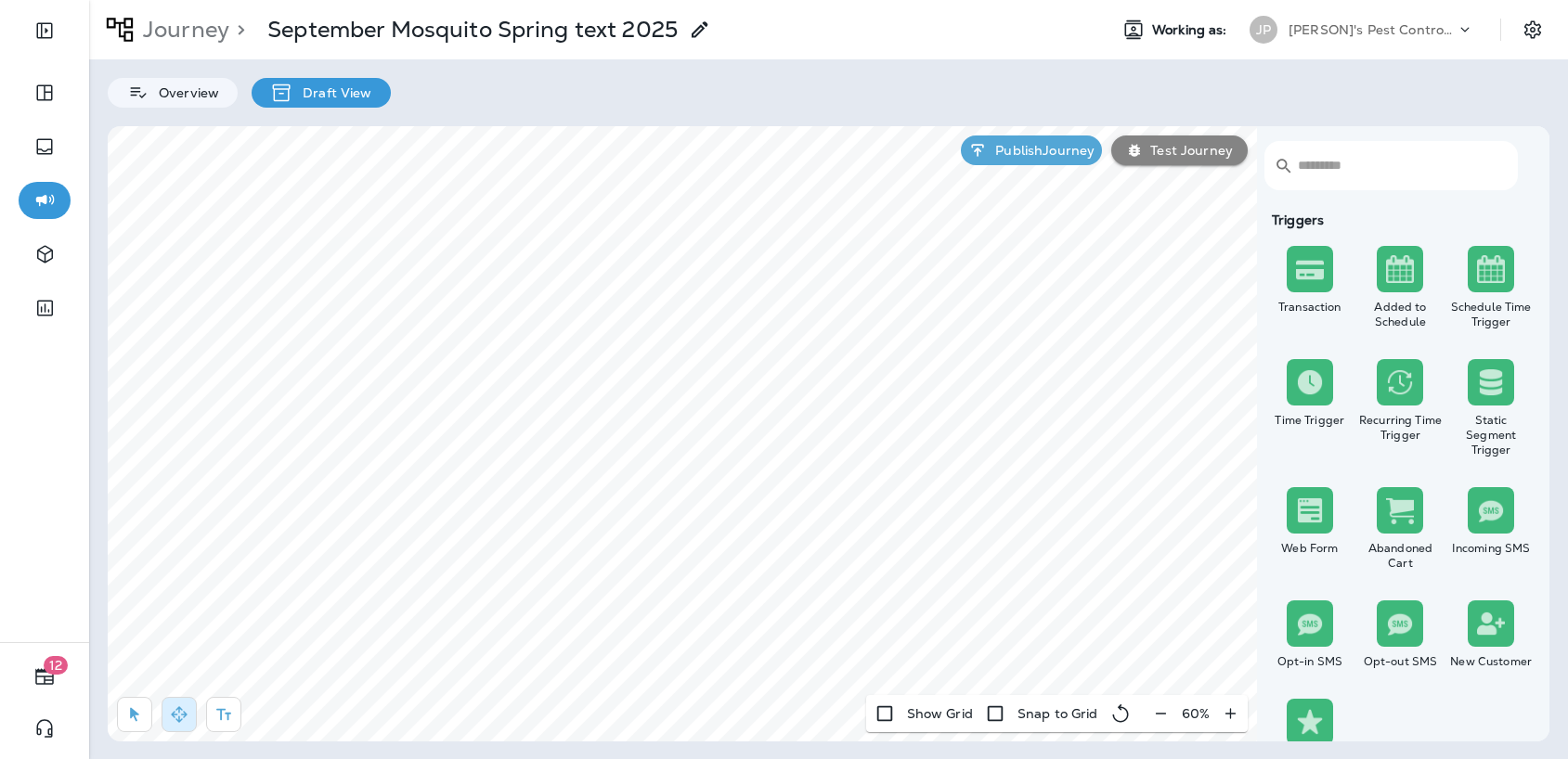select on "********" 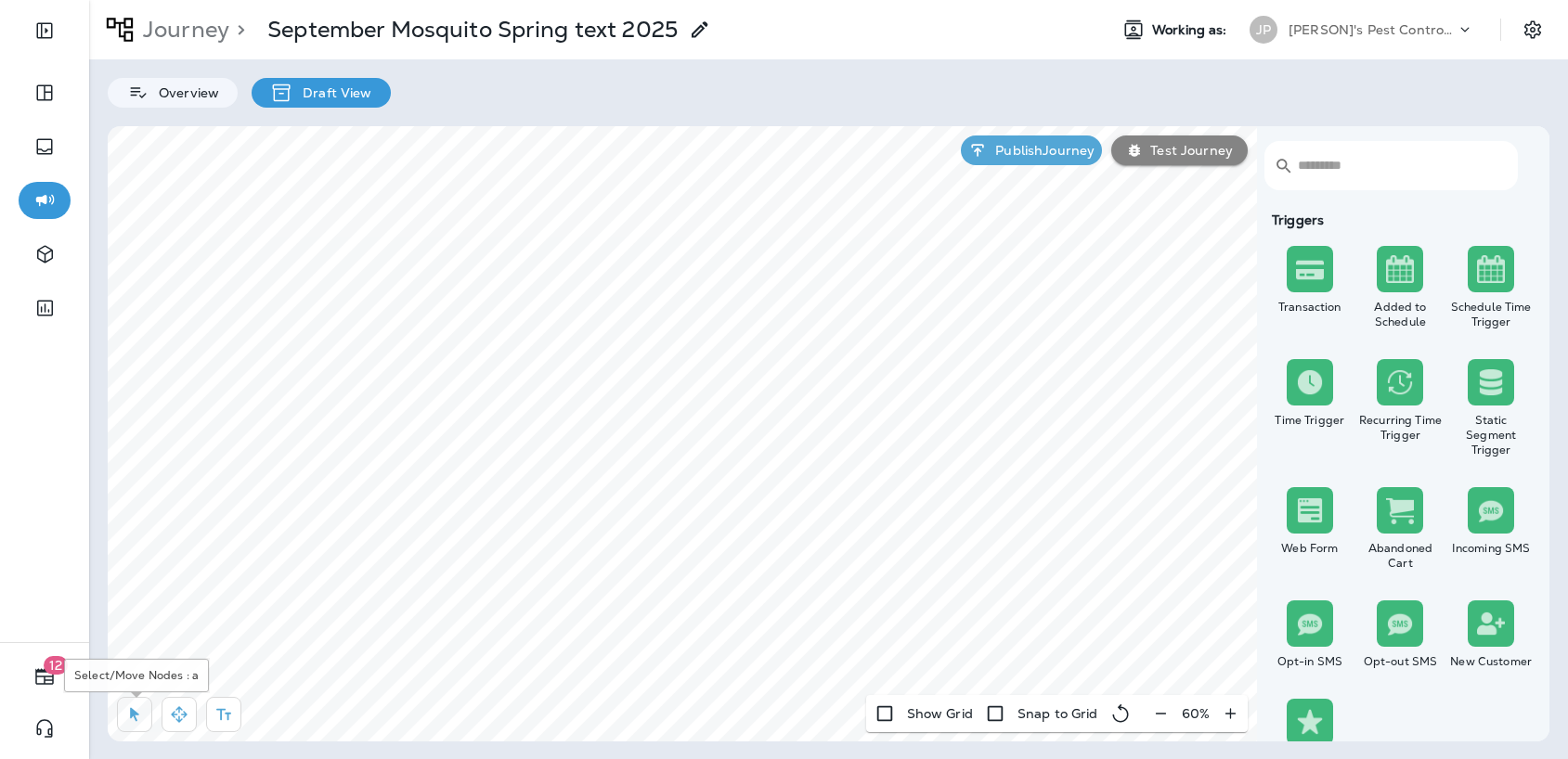 click 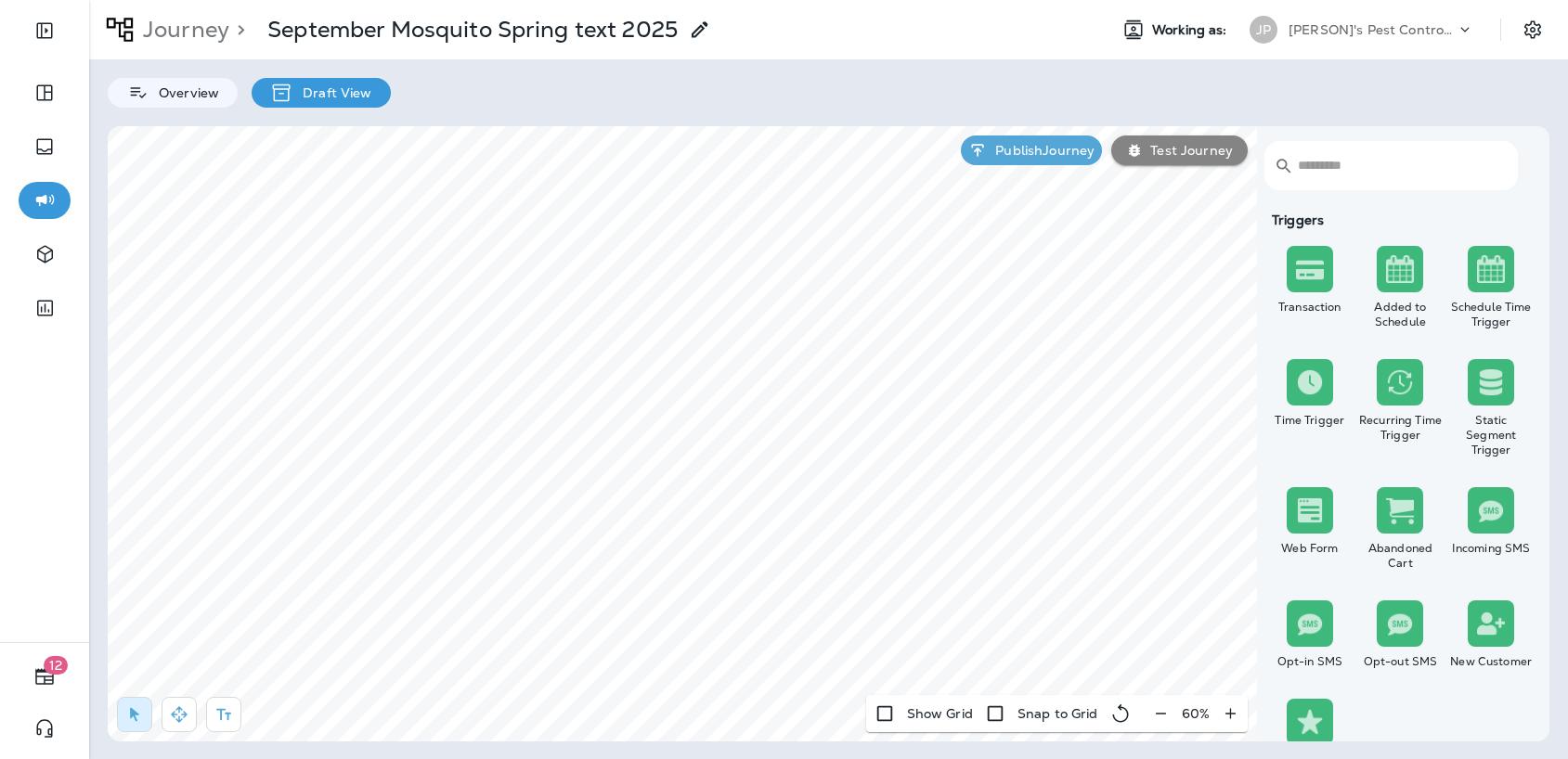 select on "********" 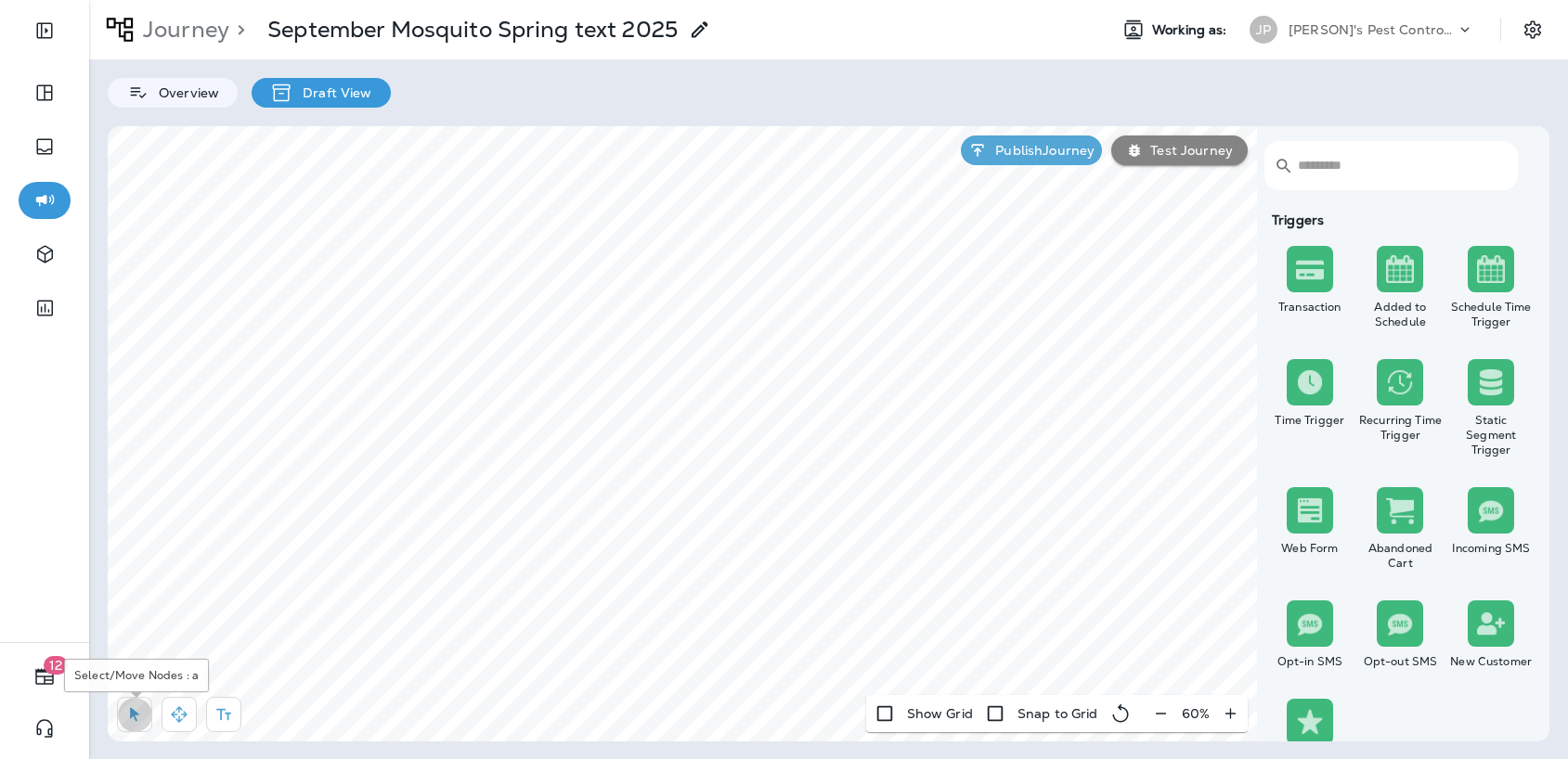 click 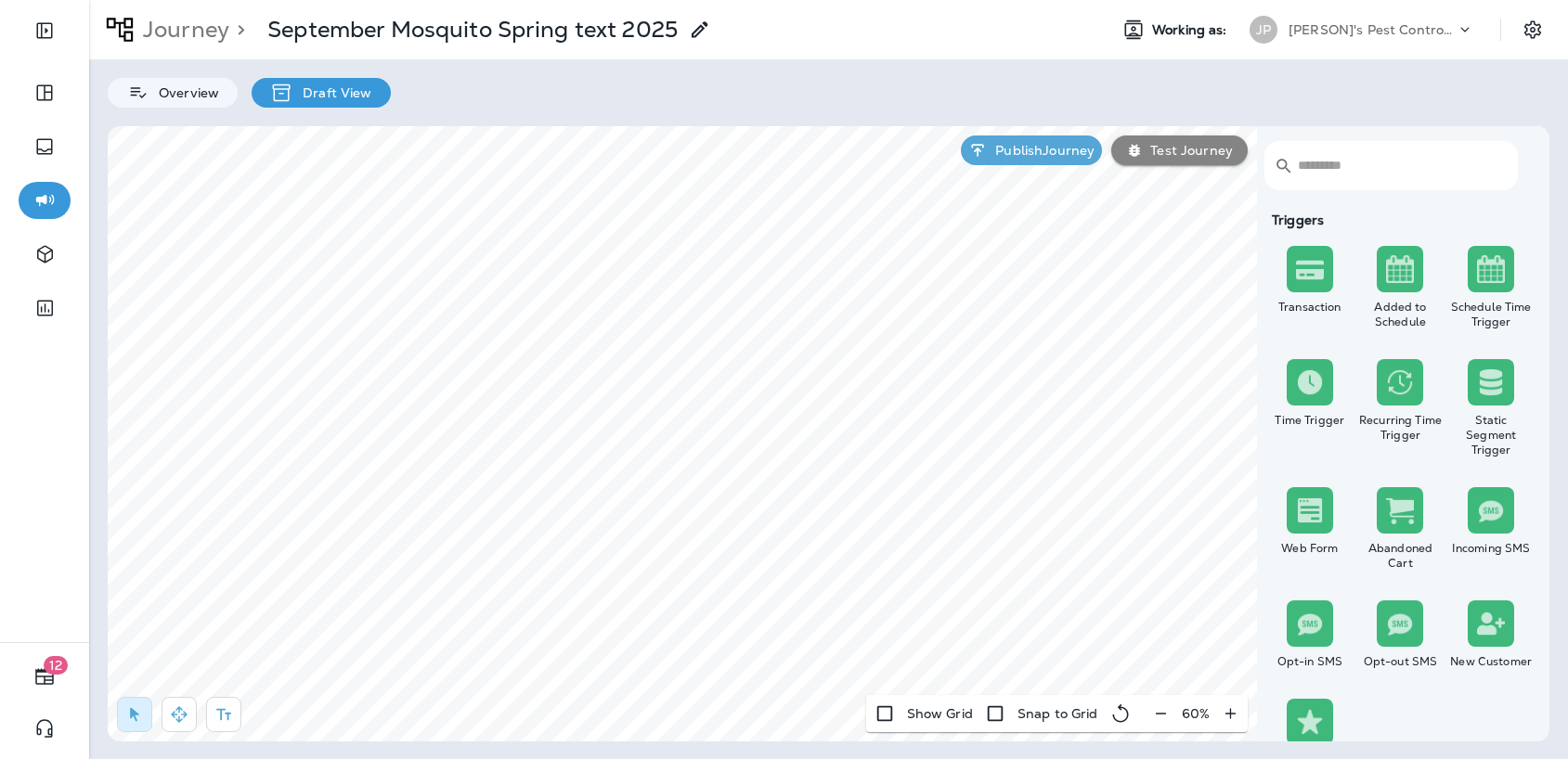 select on "********" 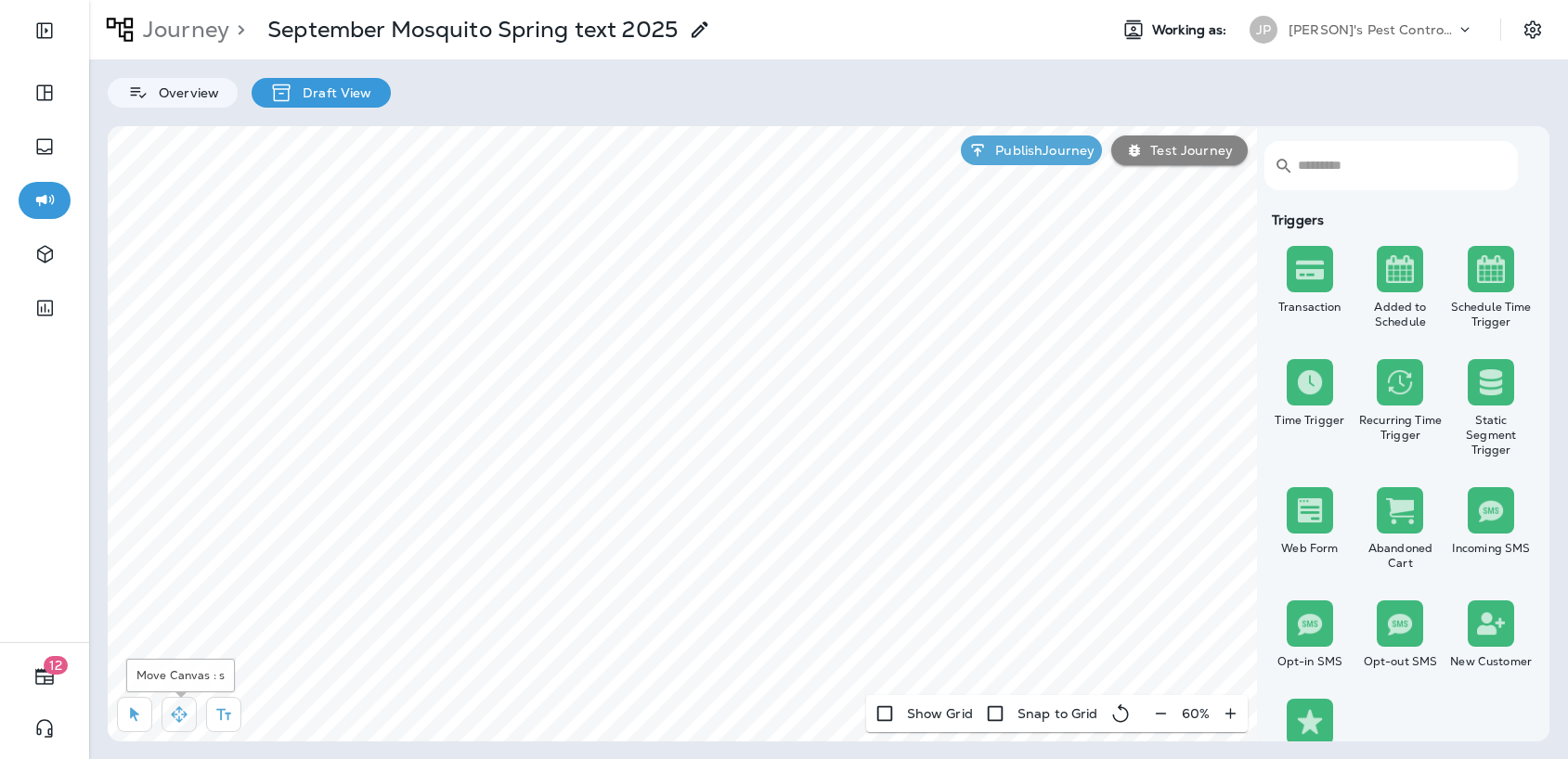 click 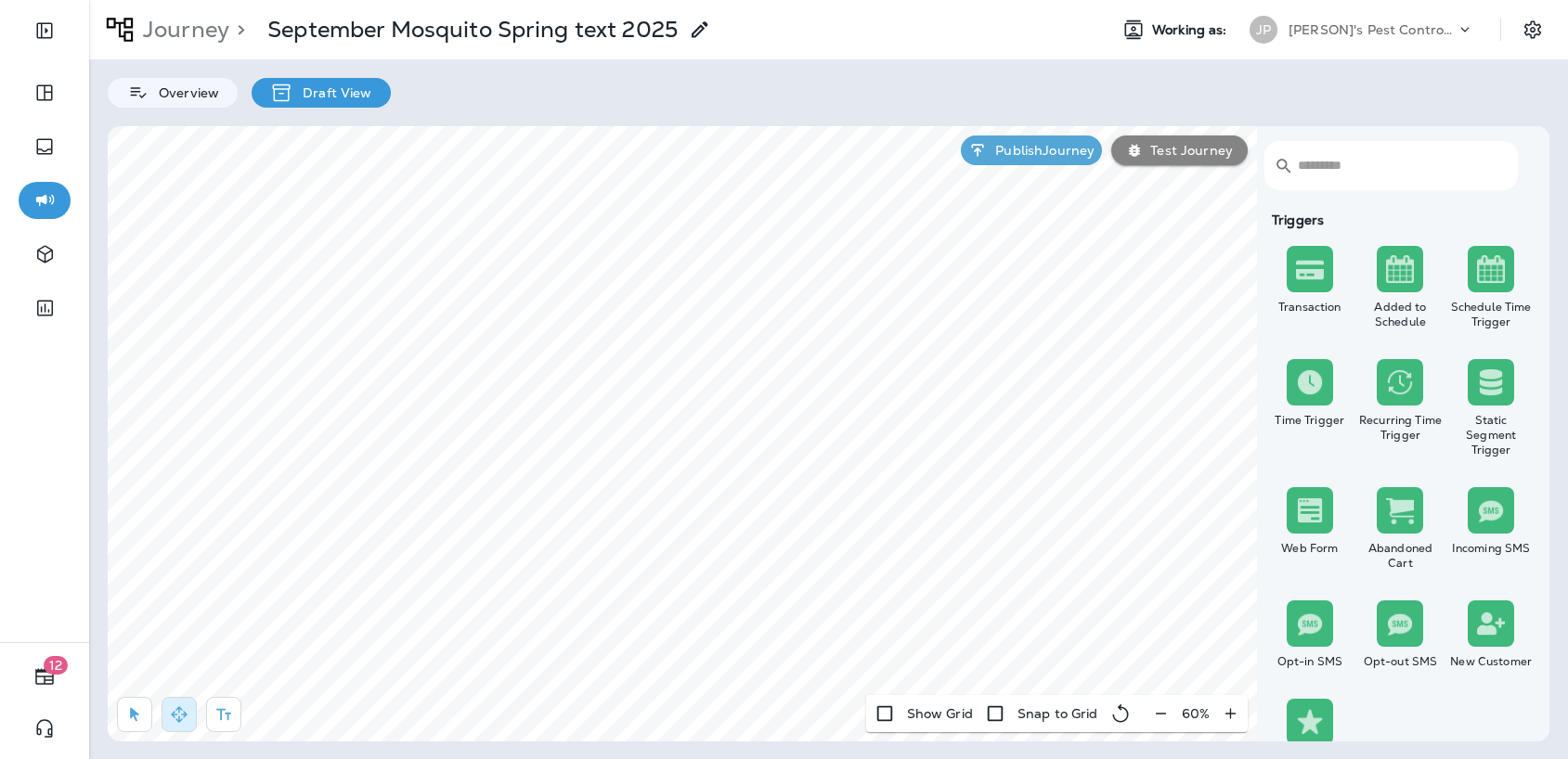 select on "*****" 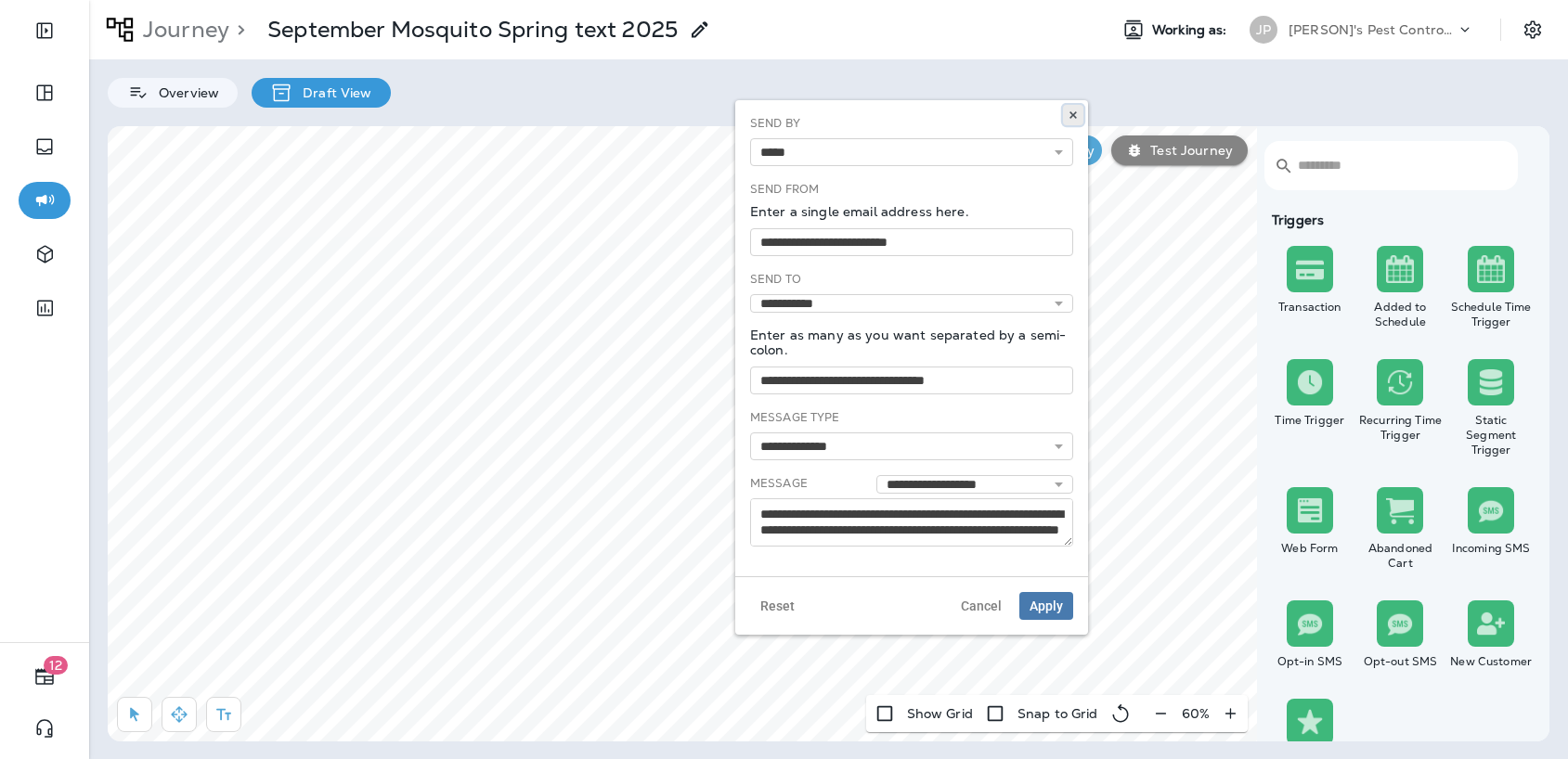 click 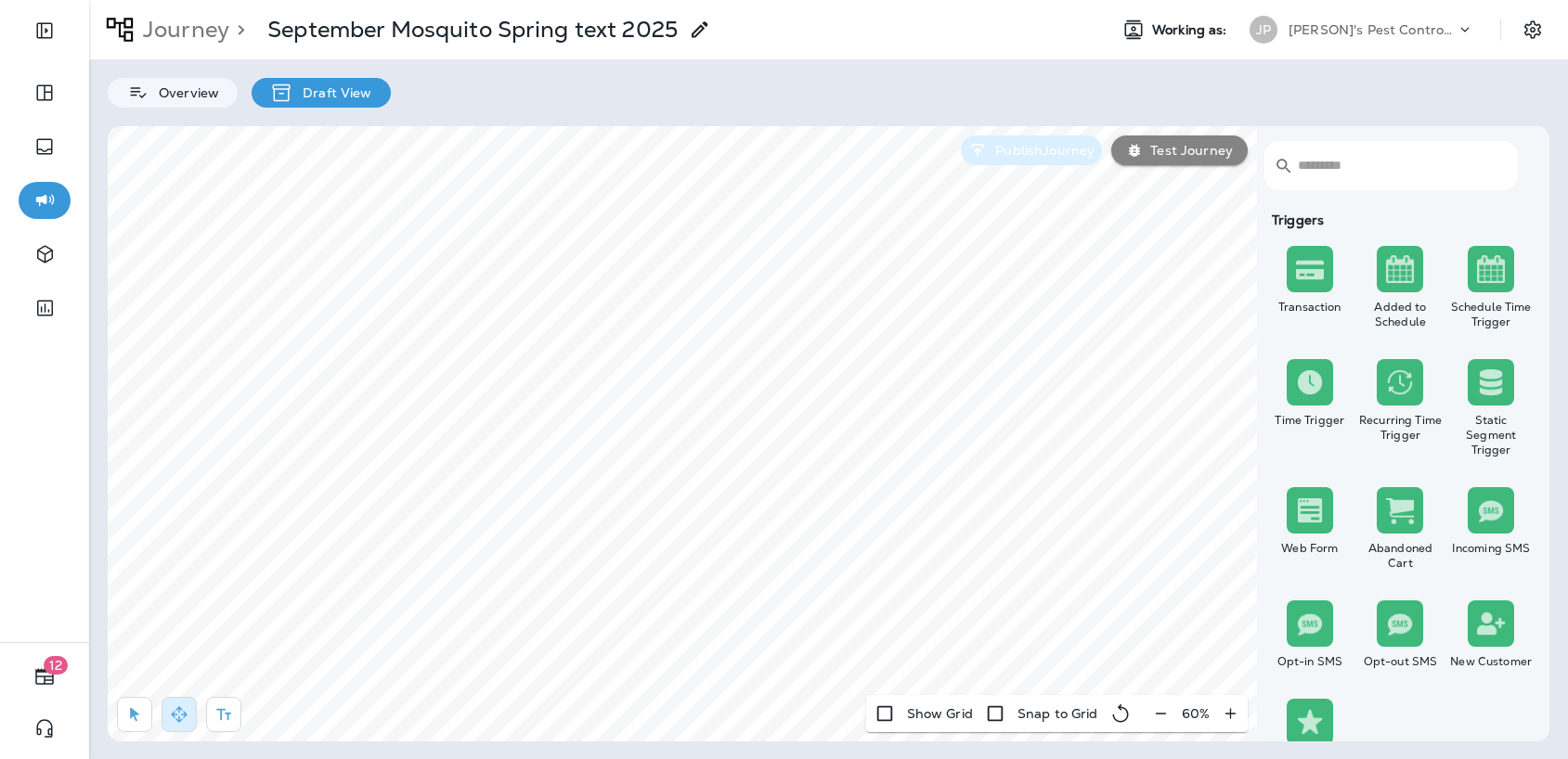 select on "********" 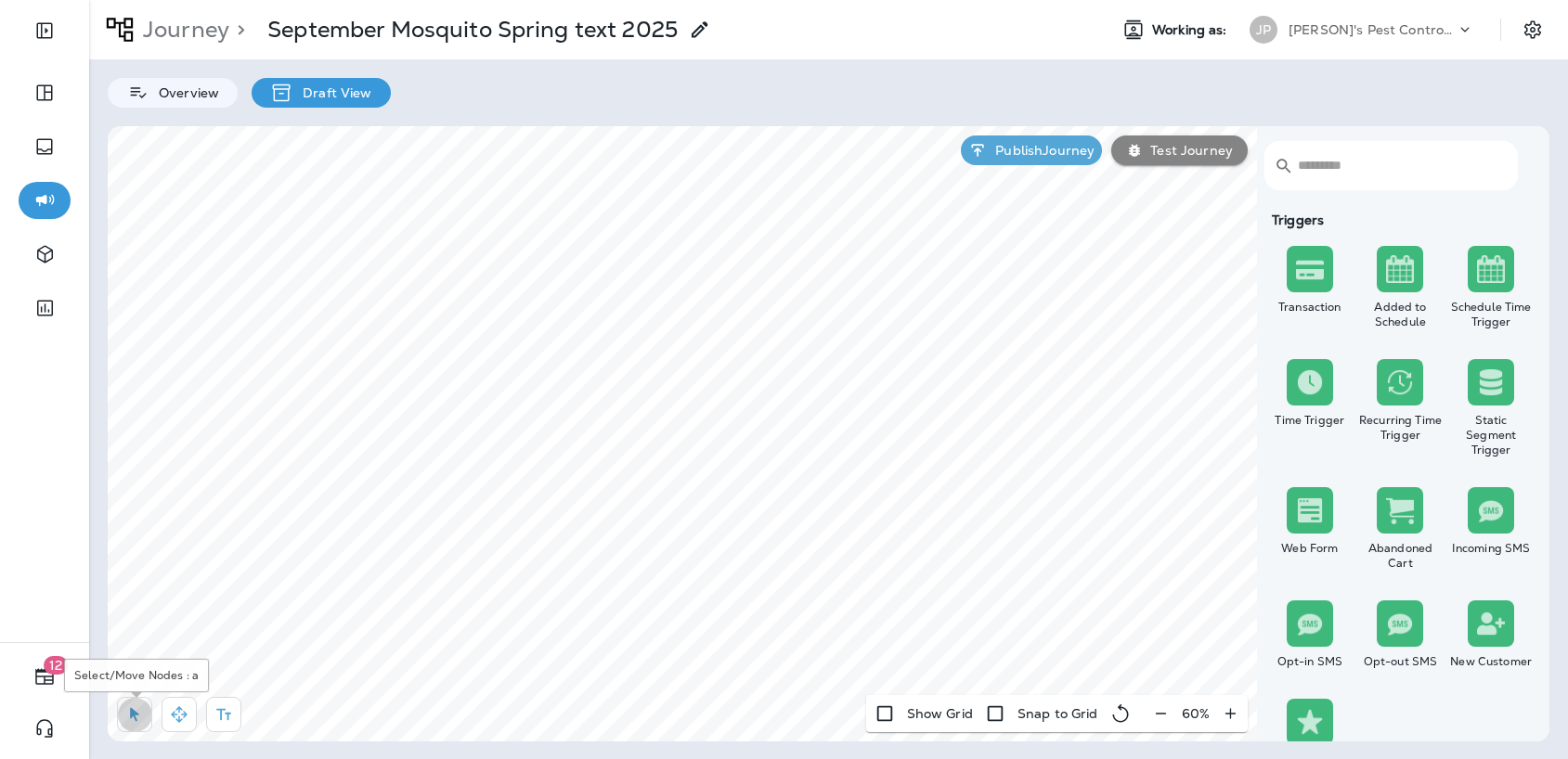 click 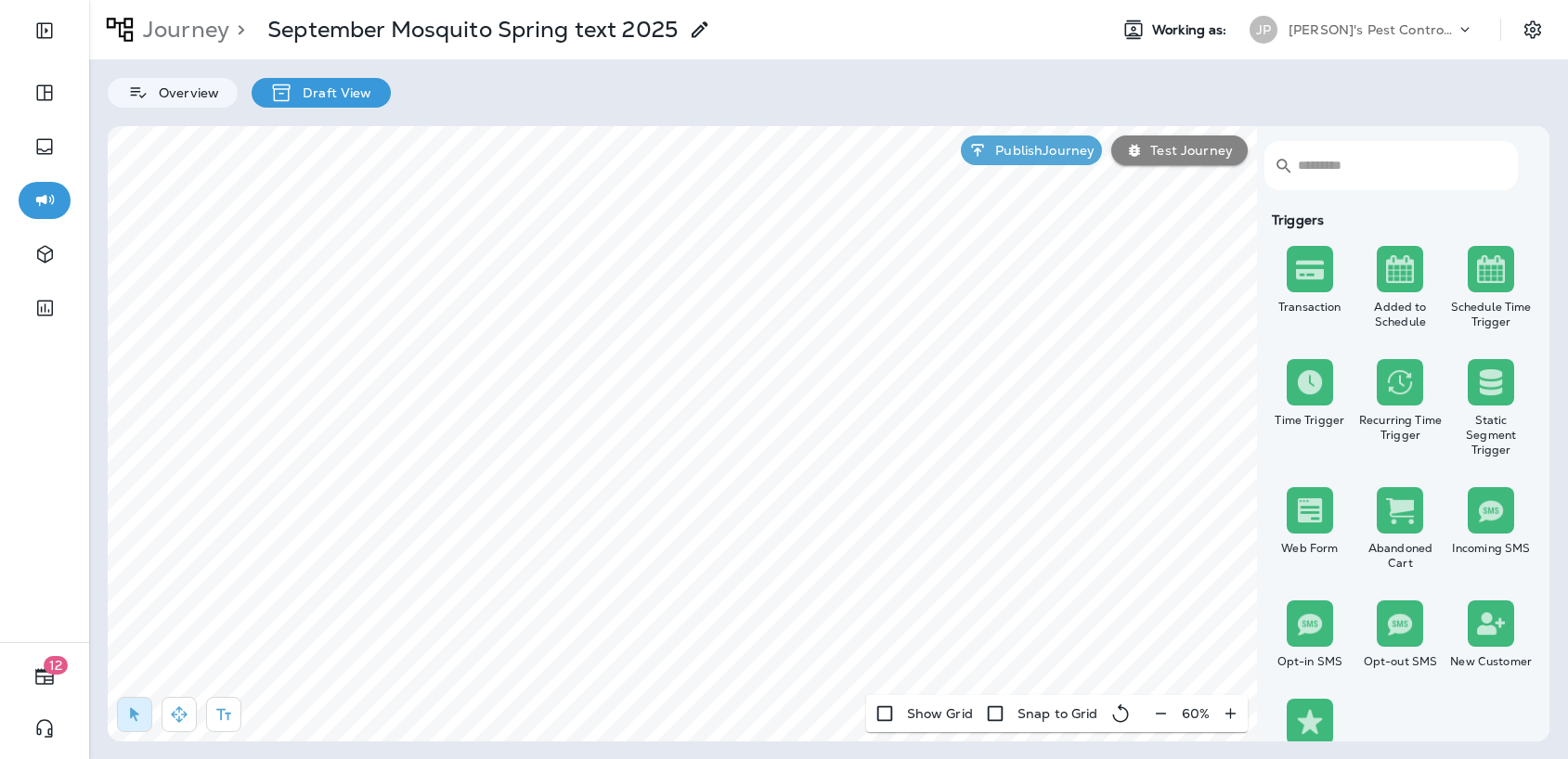select on "********" 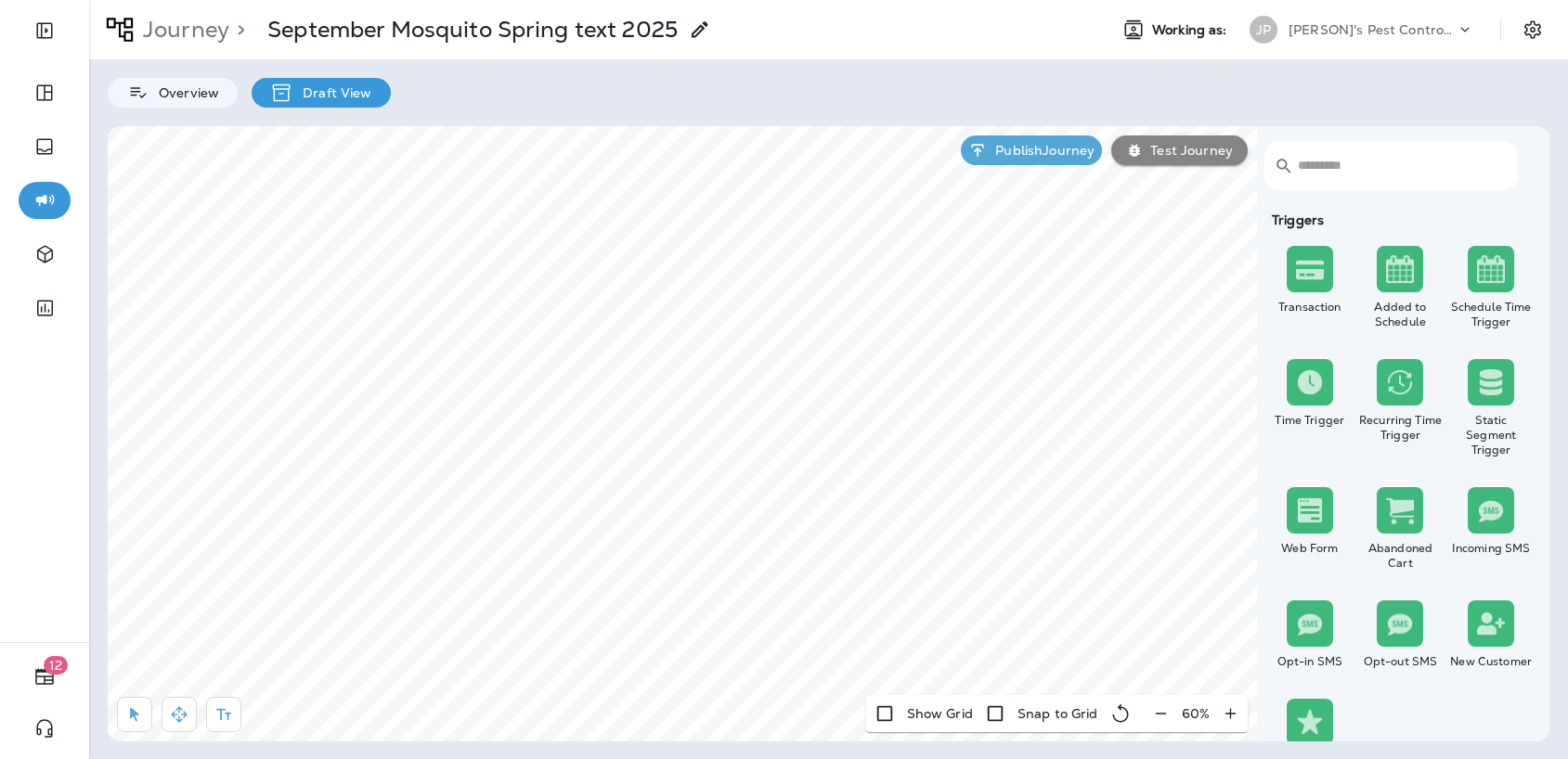 click 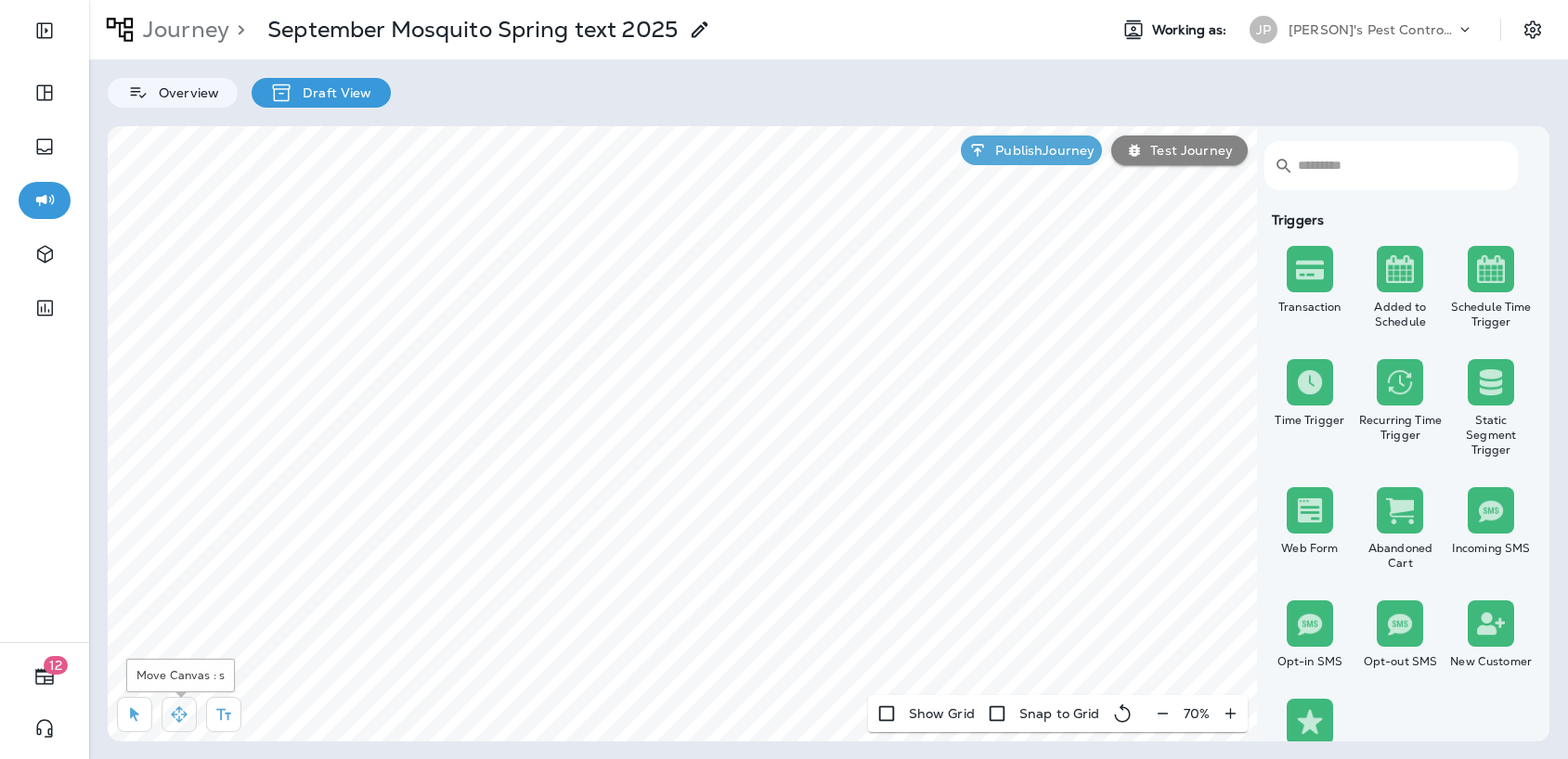 click 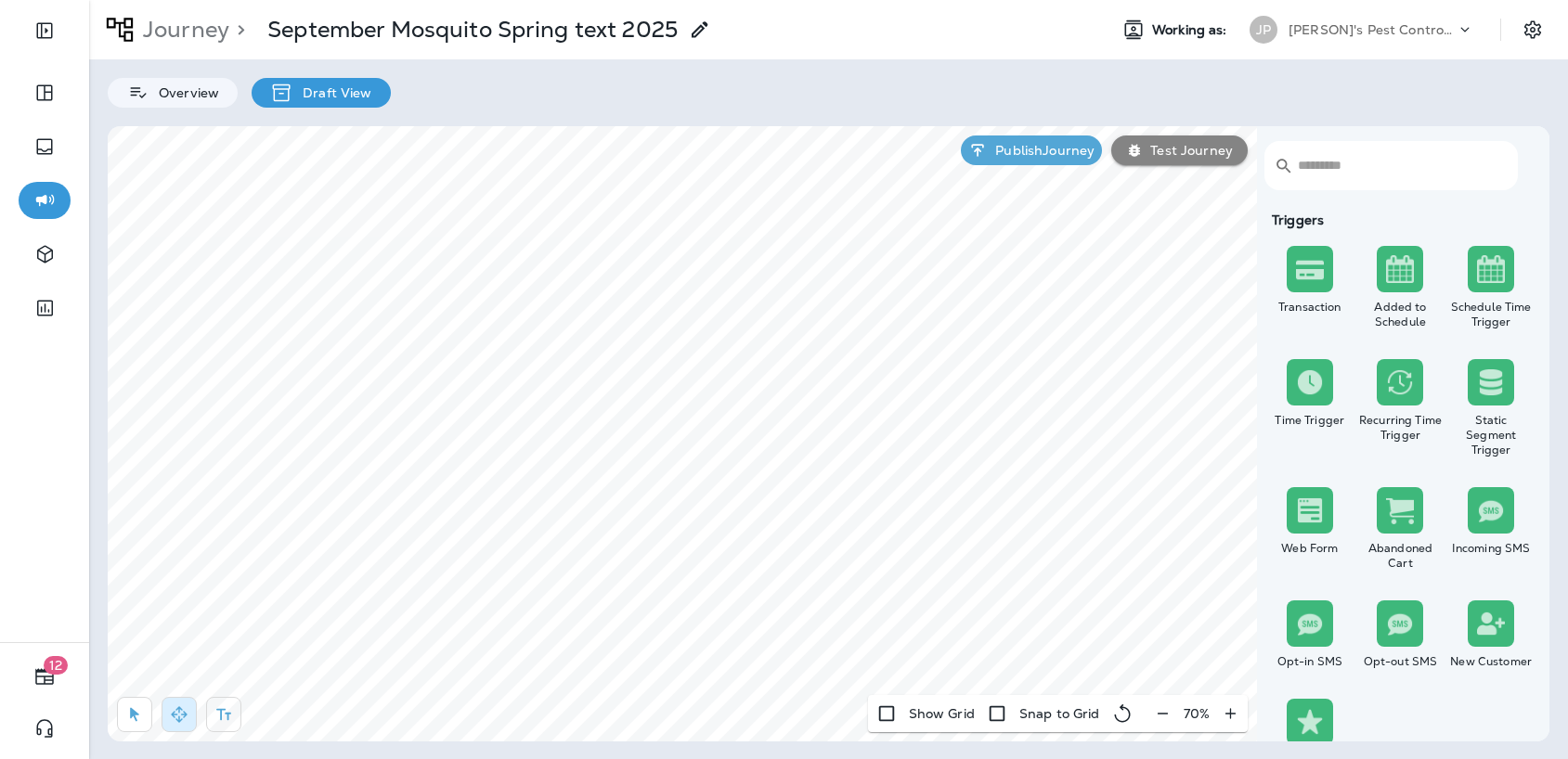 select on "***" 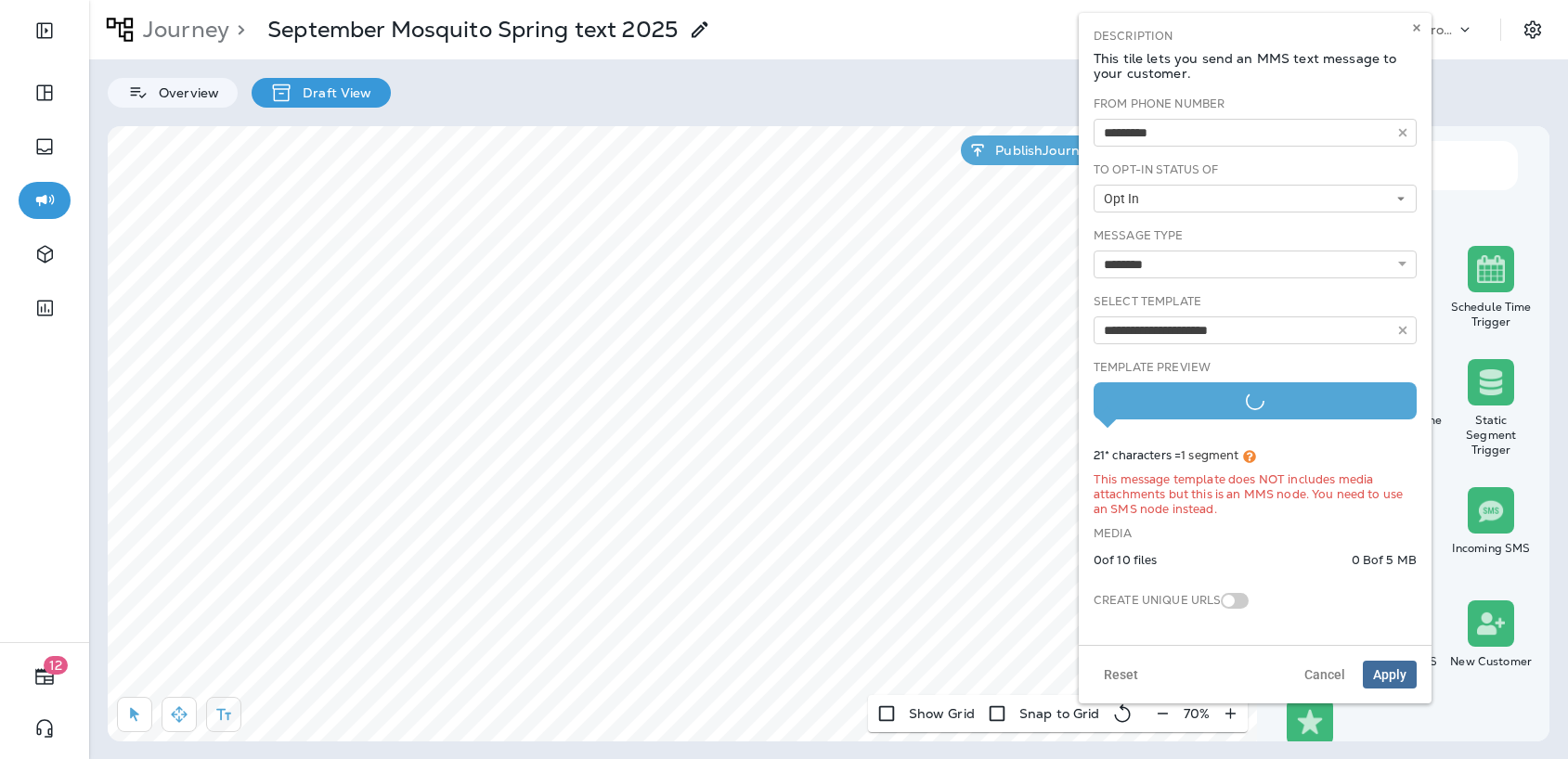 type on "**********" 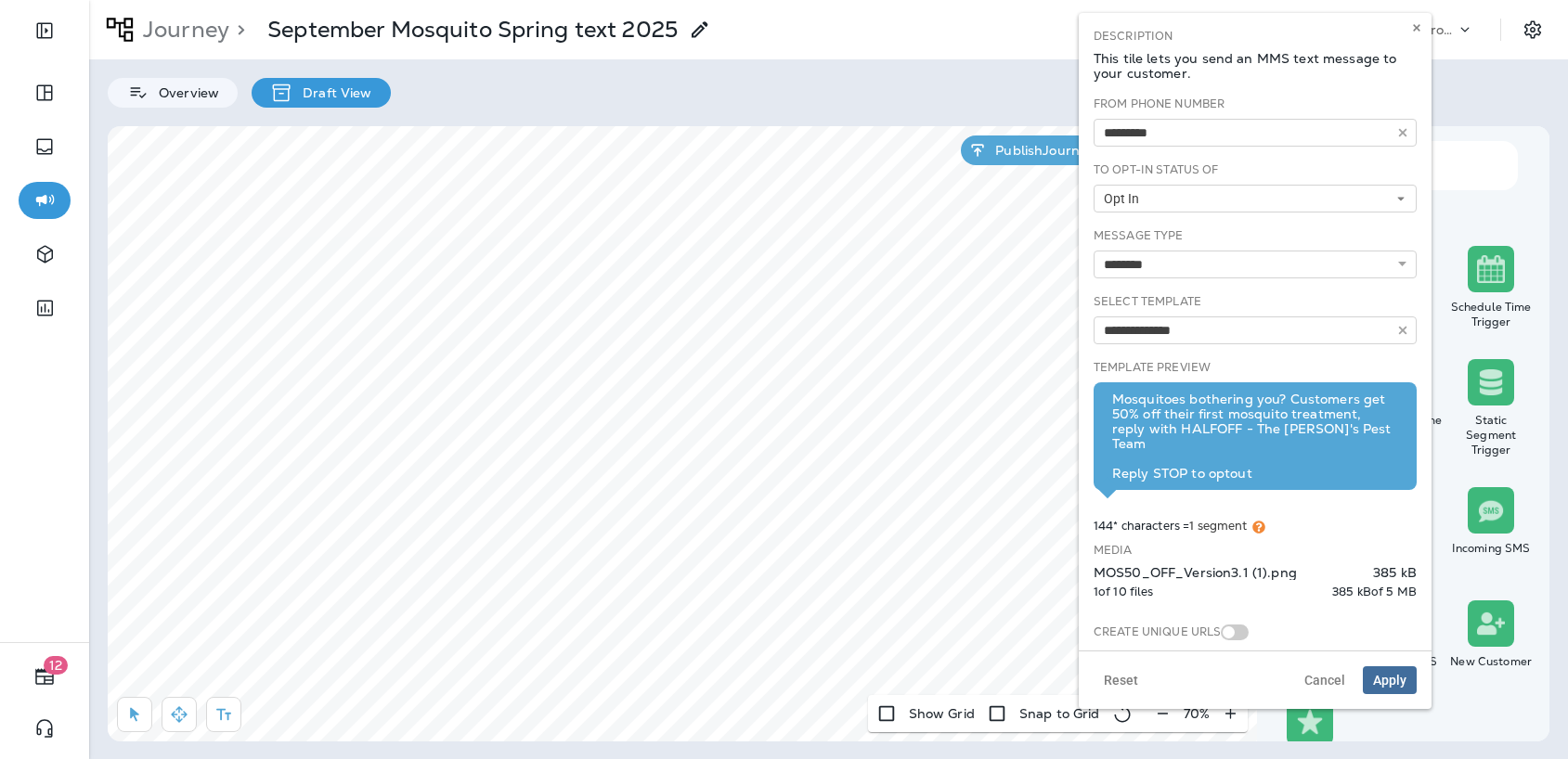 scroll, scrollTop: 11, scrollLeft: 0, axis: vertical 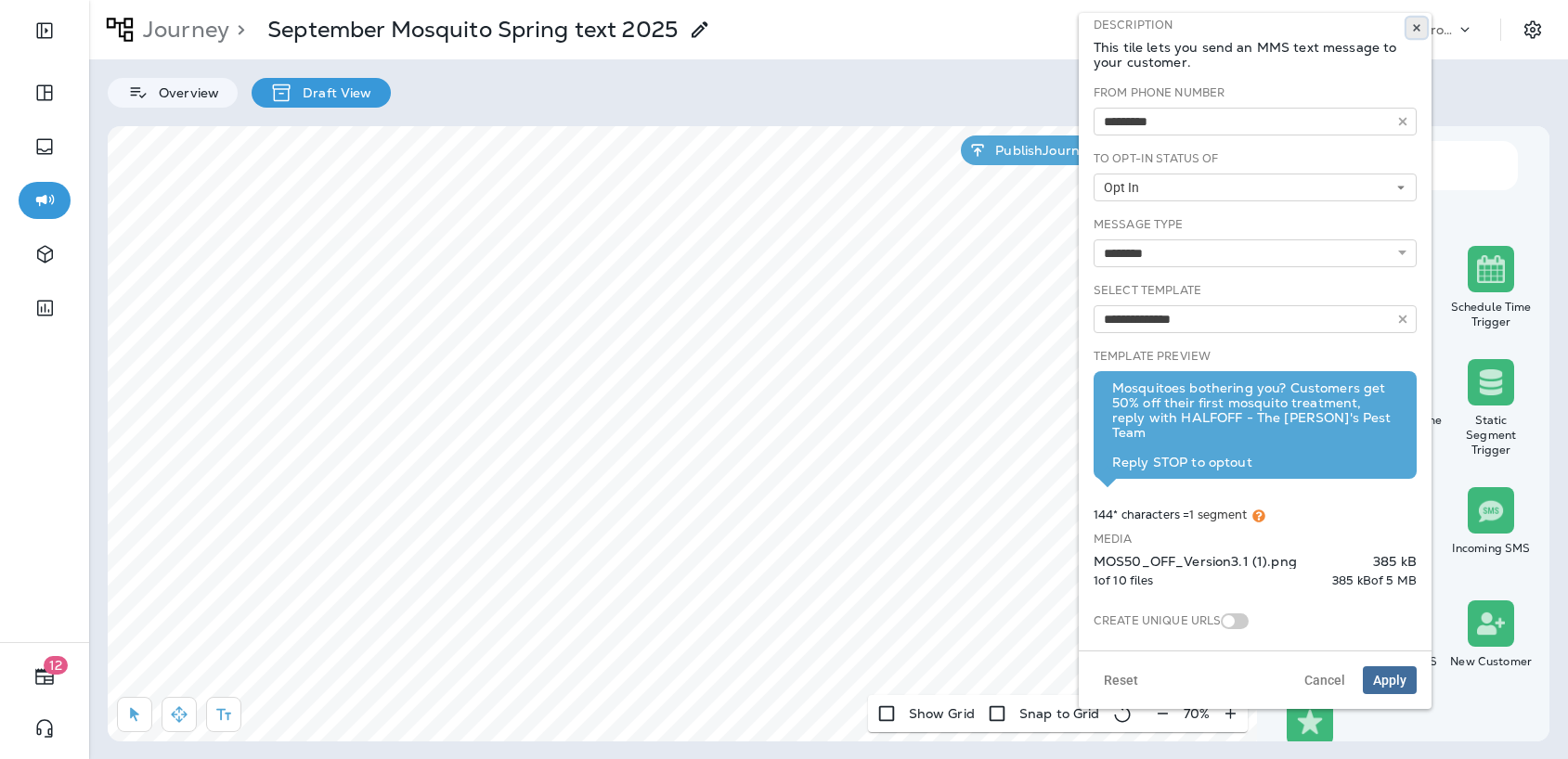 click 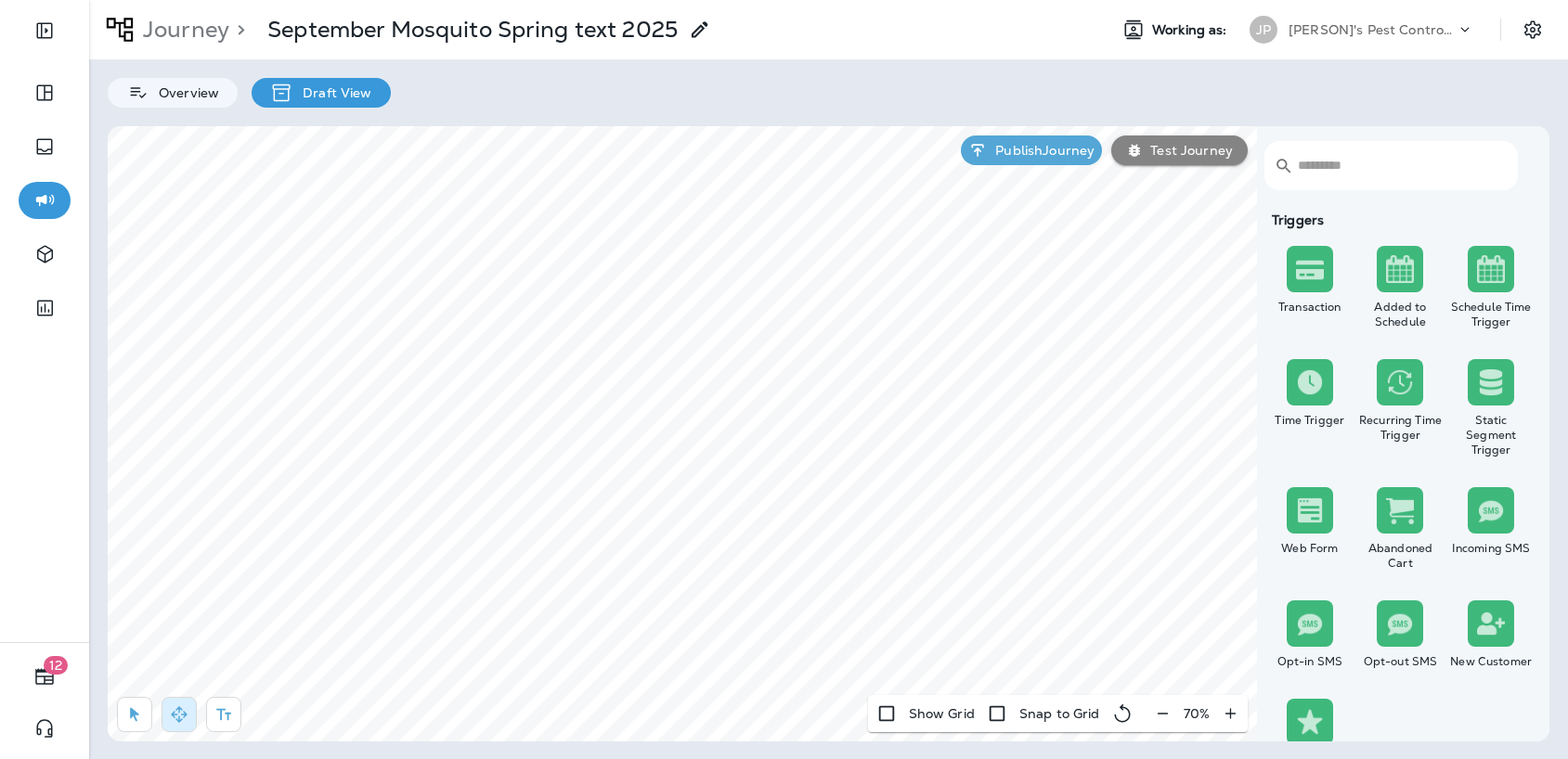select on "********" 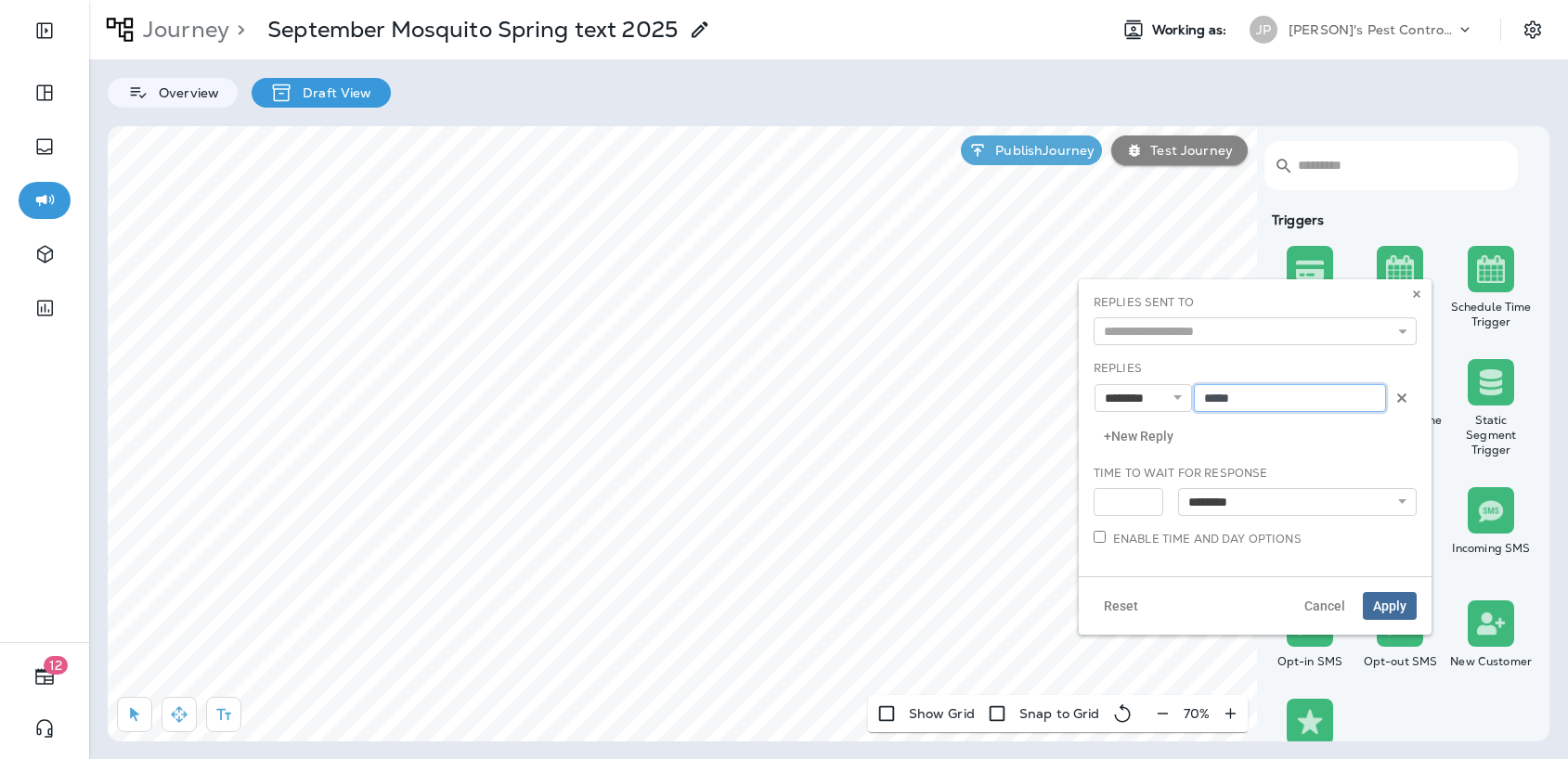 click on "*****" at bounding box center [1289, 398] 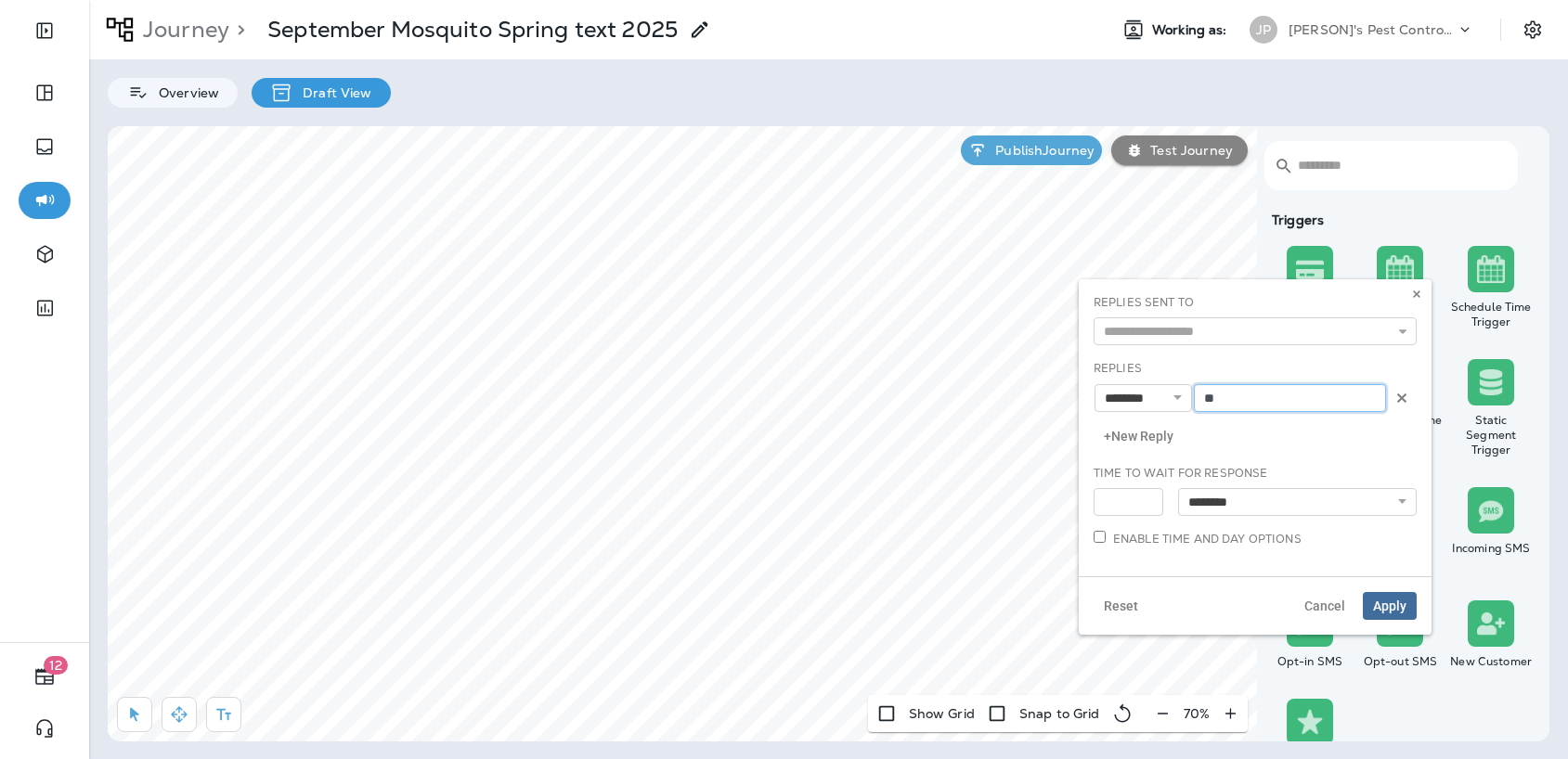 type on "*" 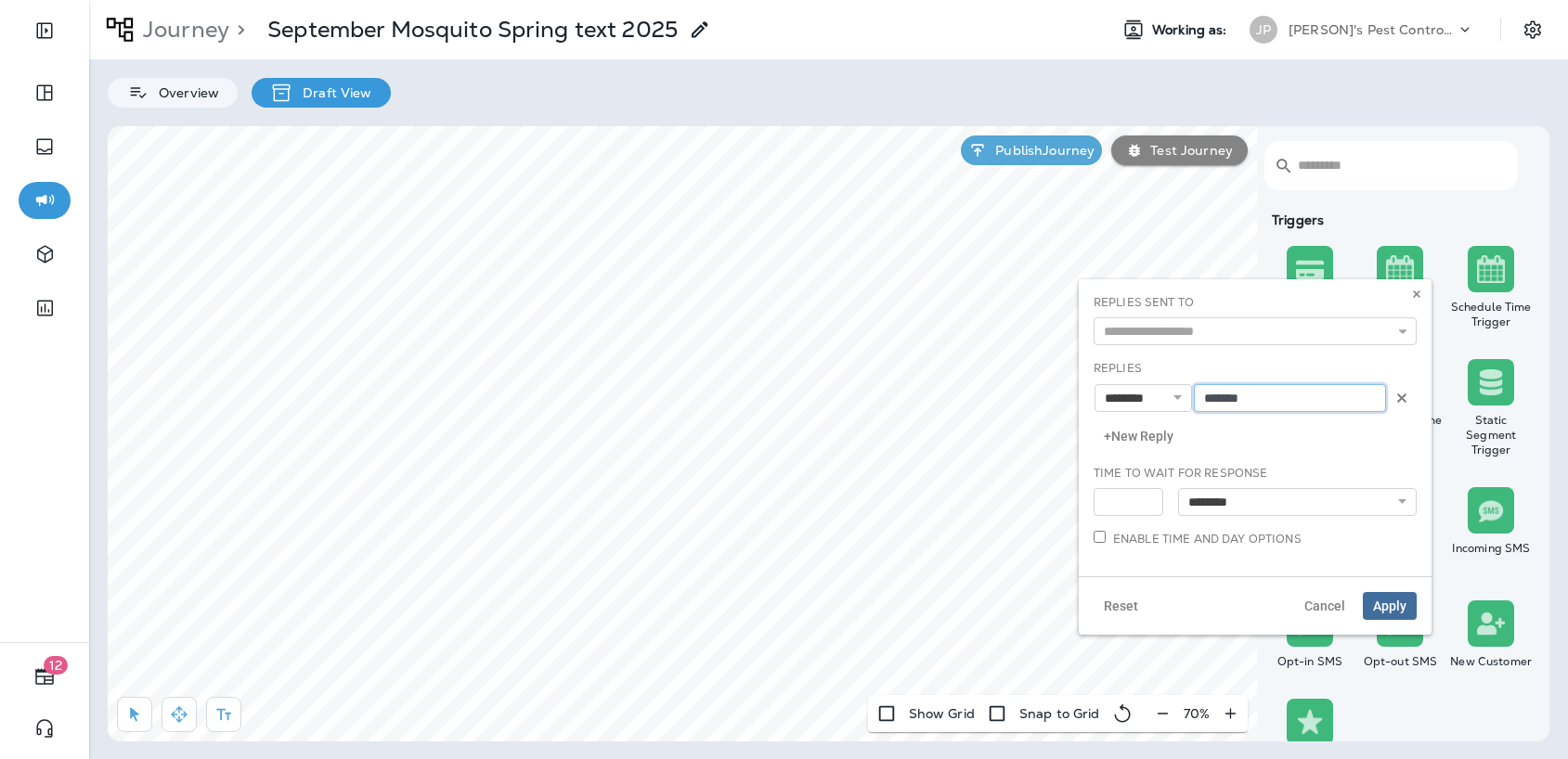 click on "*******" at bounding box center (1289, 398) 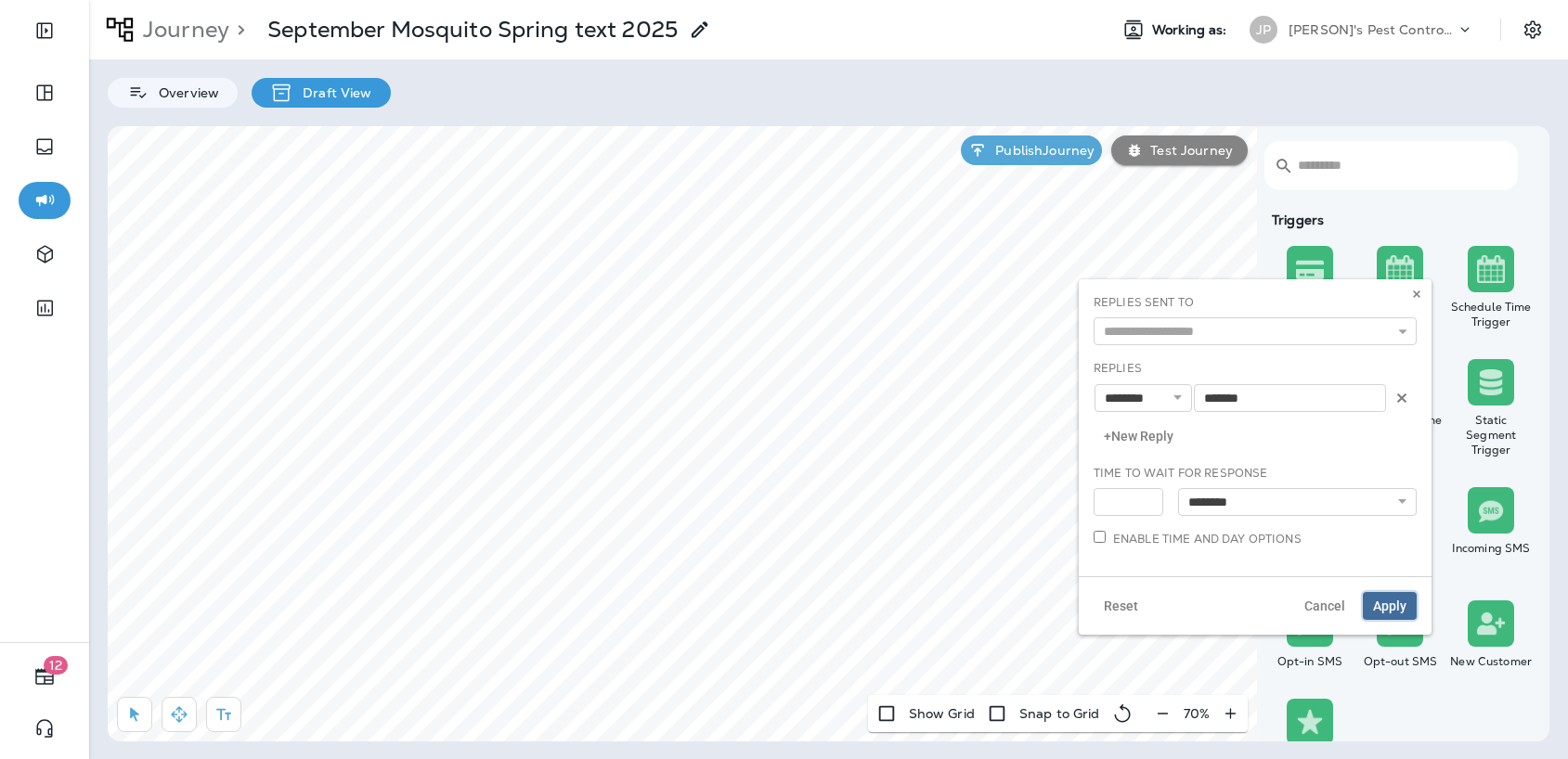 click on "Apply" at bounding box center (1390, 606) 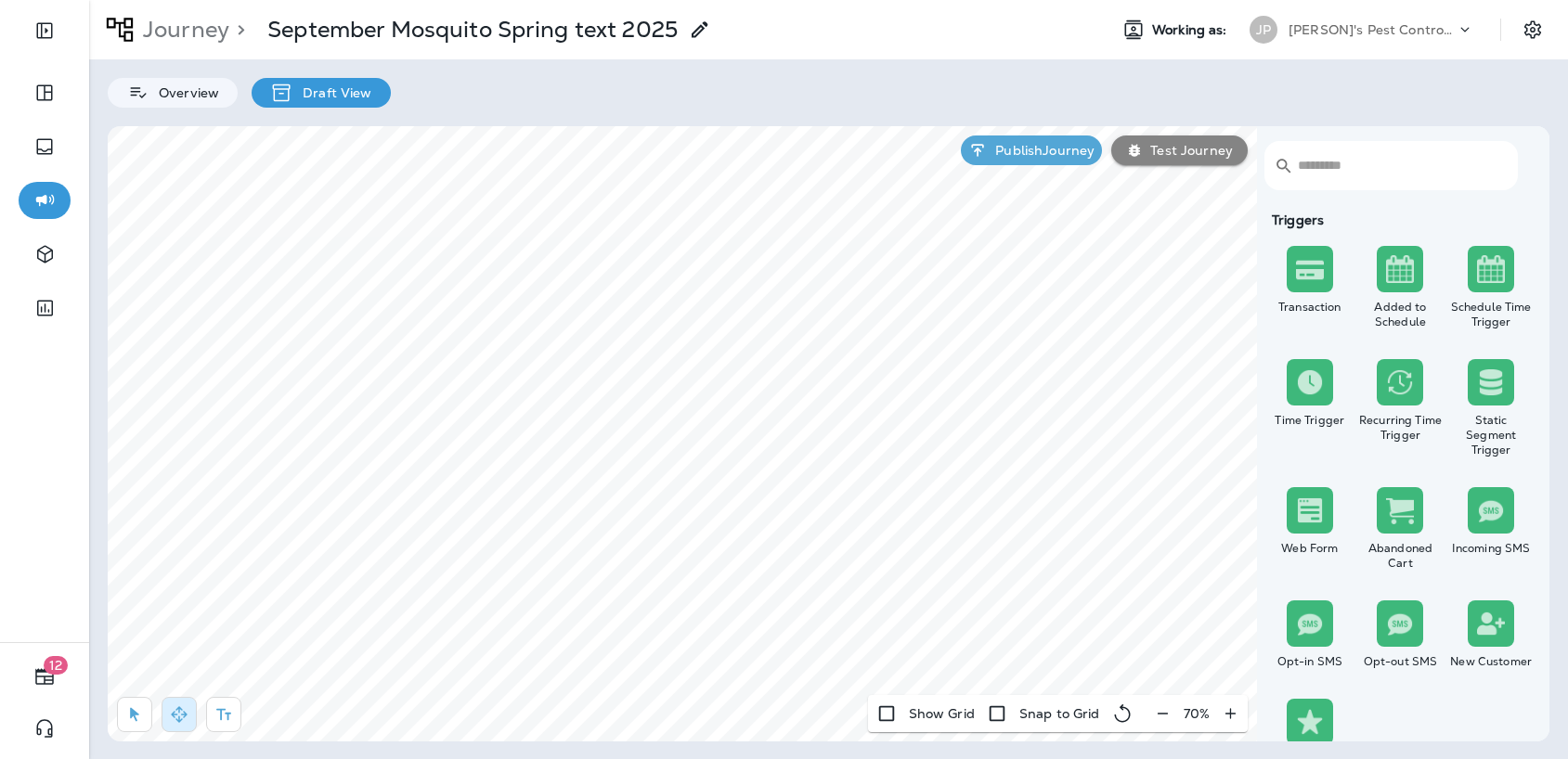 select on "*****" 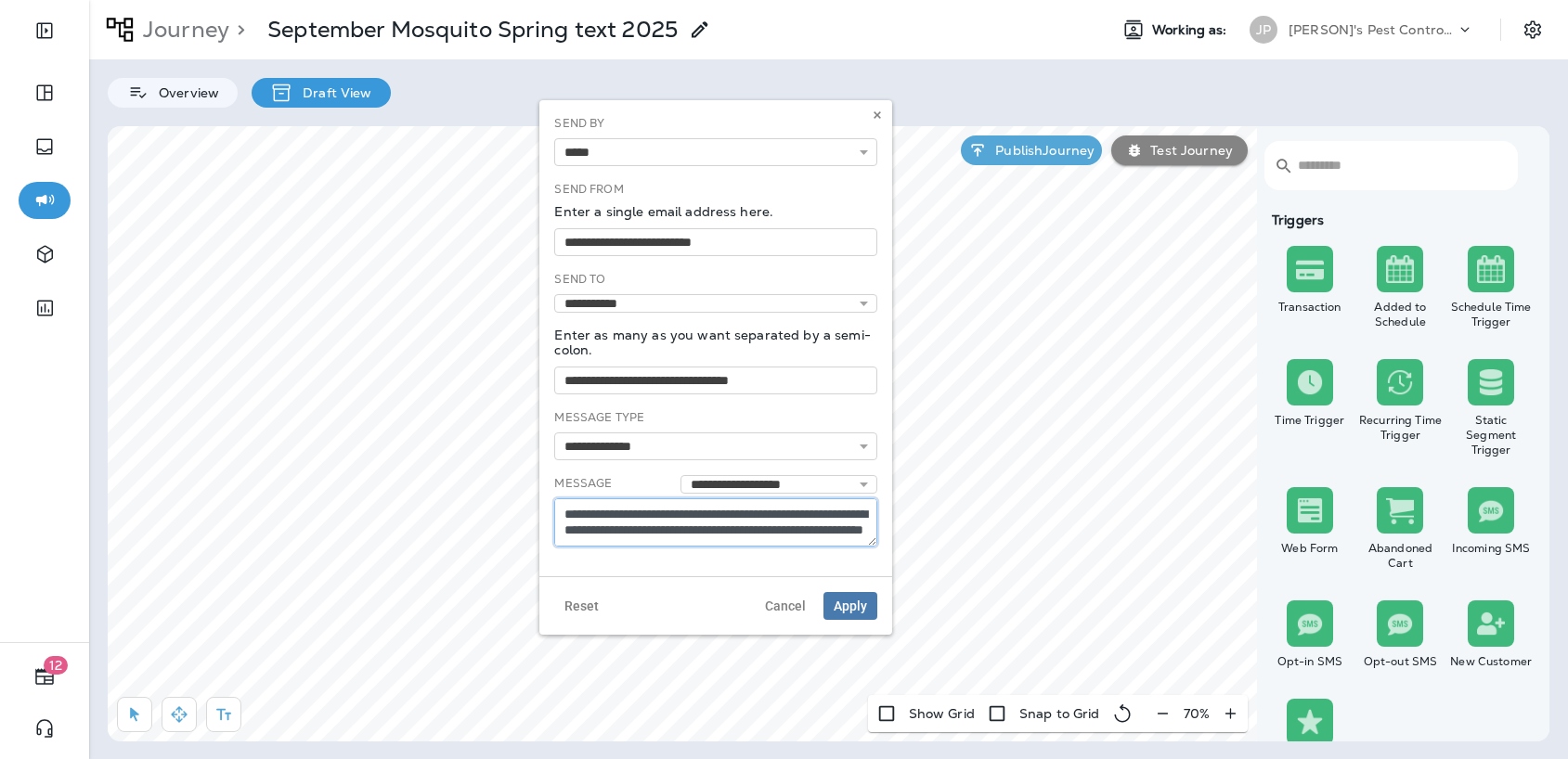 drag, startPoint x: 774, startPoint y: 512, endPoint x: 736, endPoint y: 515, distance: 38.118237 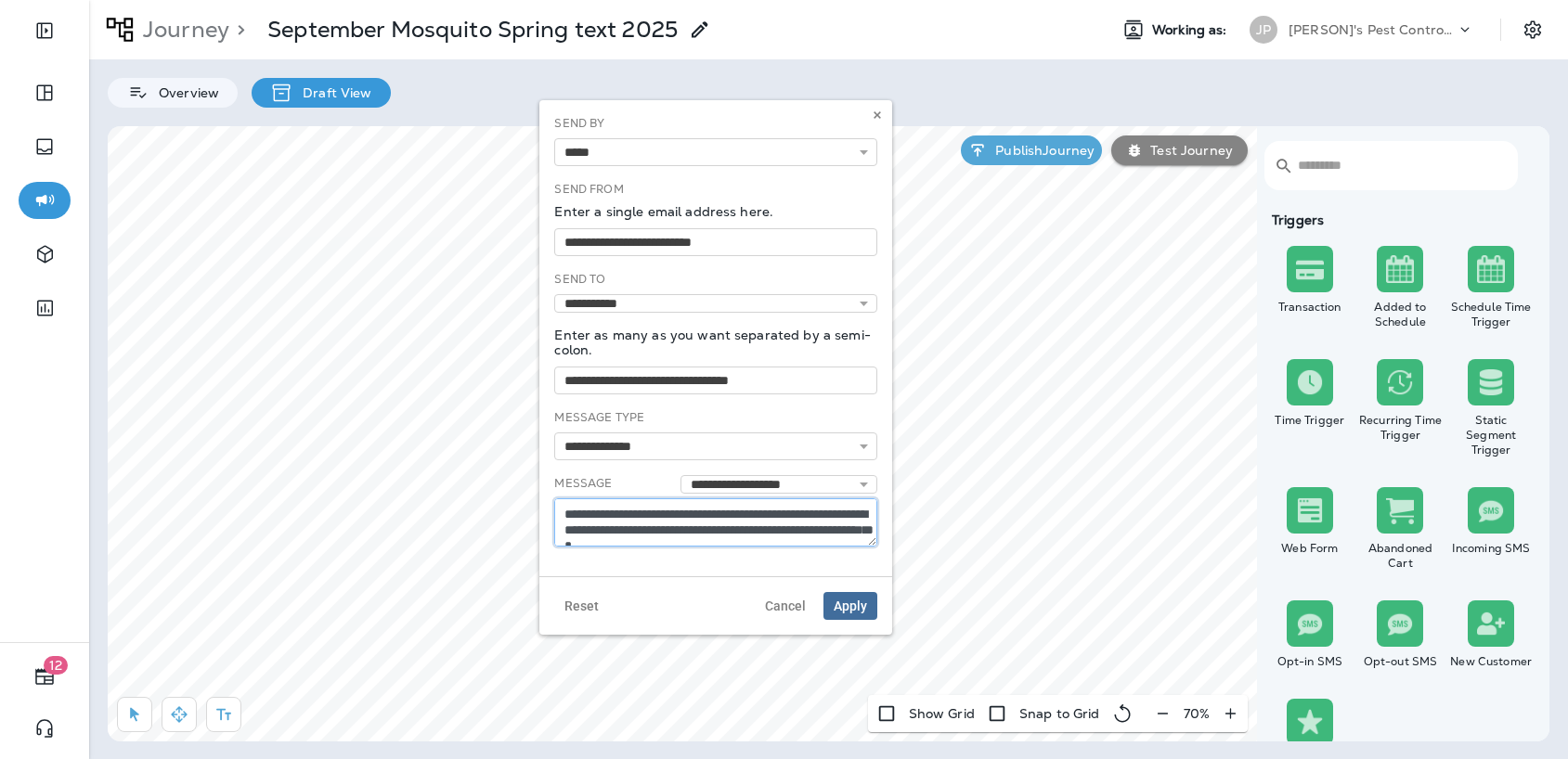 type on "**********" 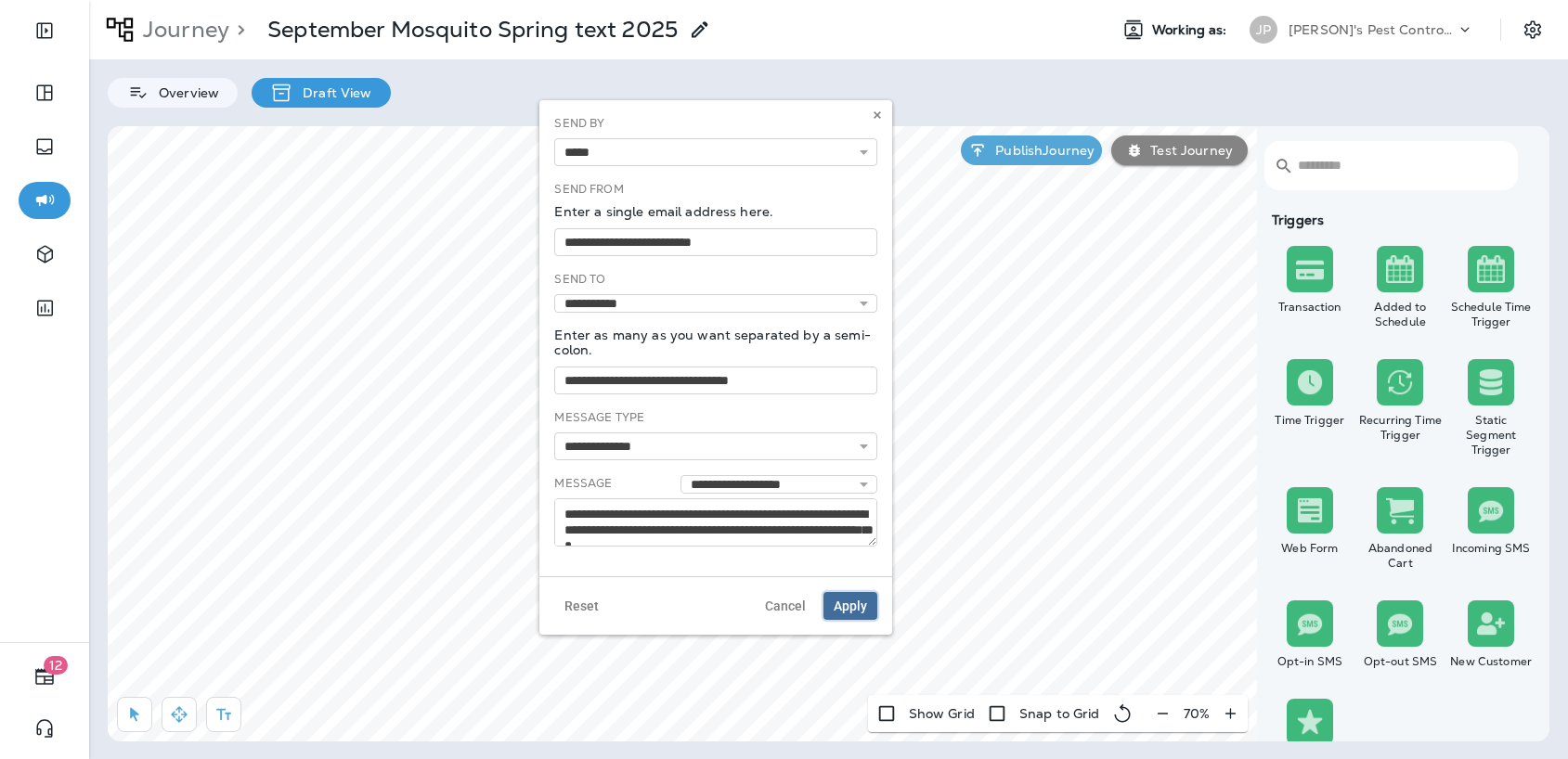 click on "Apply" at bounding box center [850, 606] 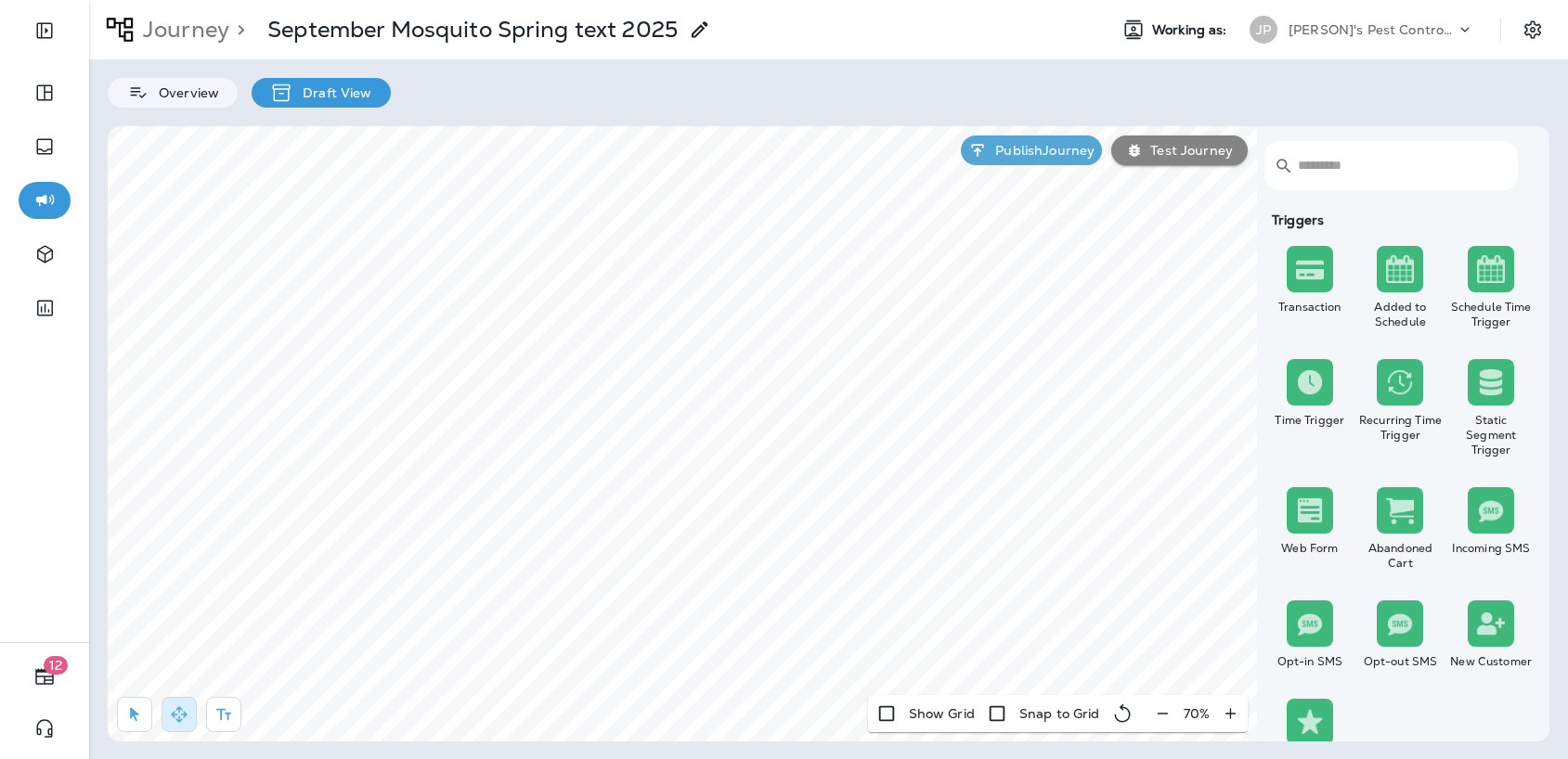 select on "*****" 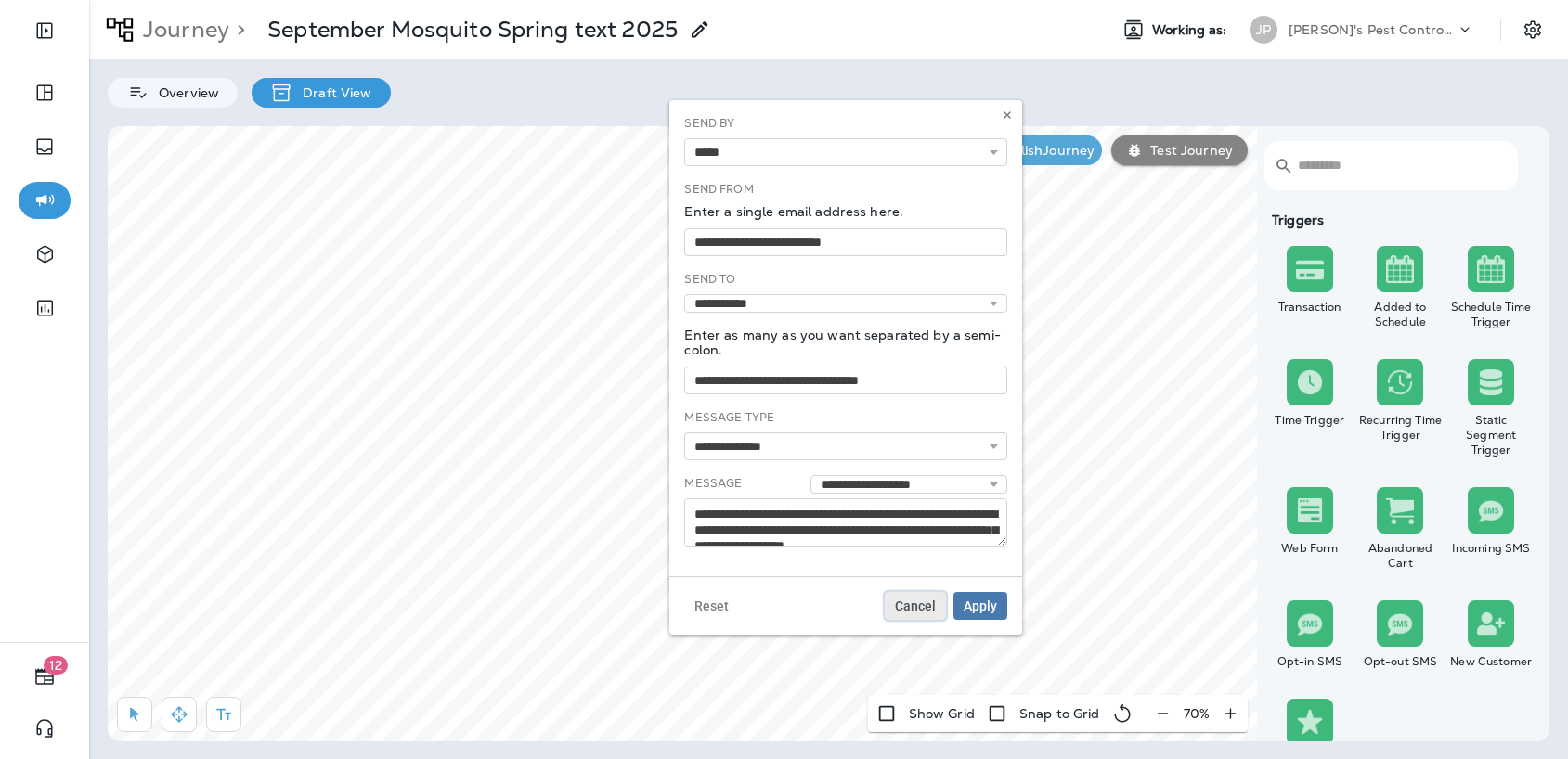 click on "Cancel" at bounding box center (915, 606) 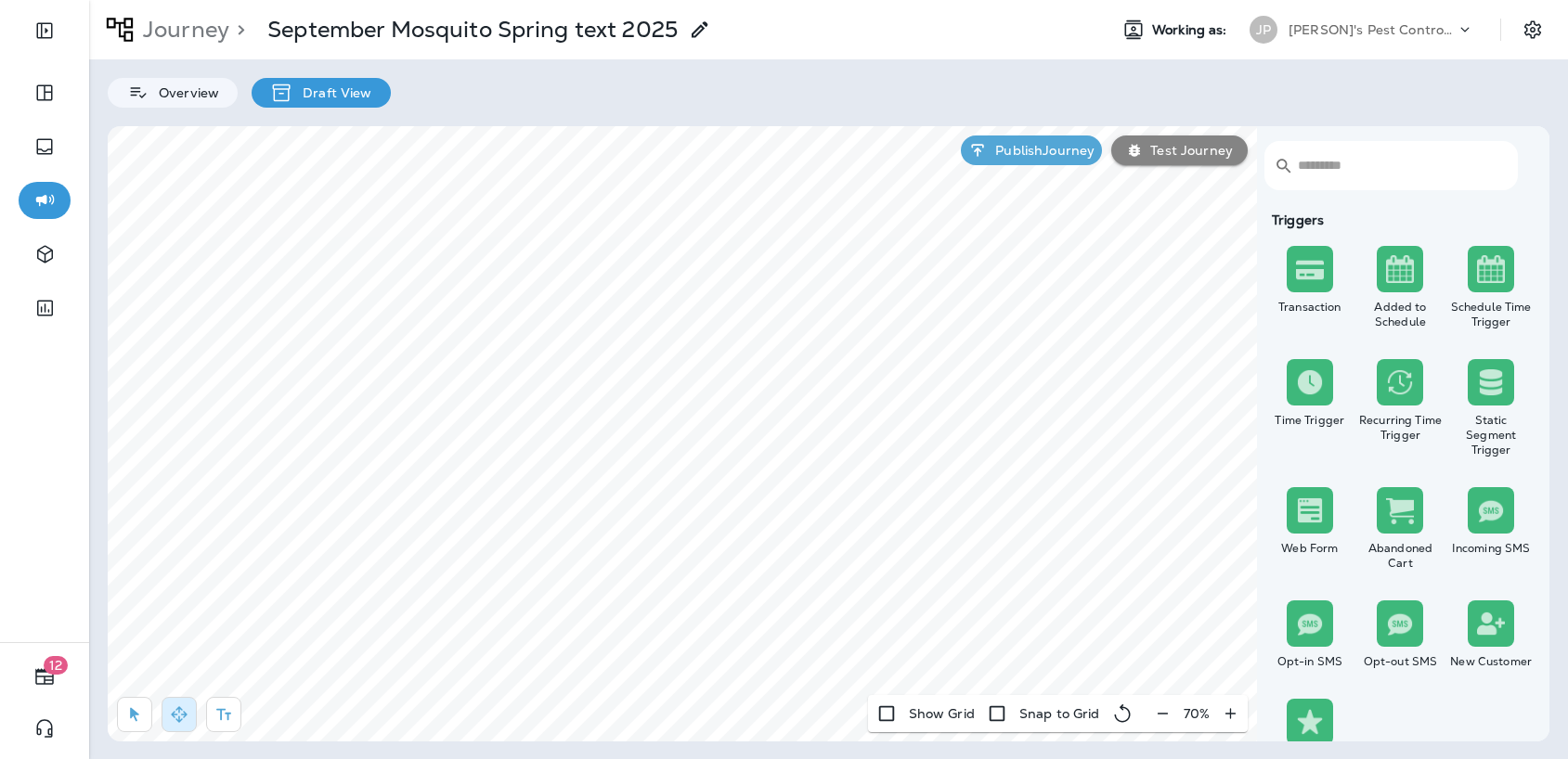 click on "Journey" at bounding box center (182, 30) 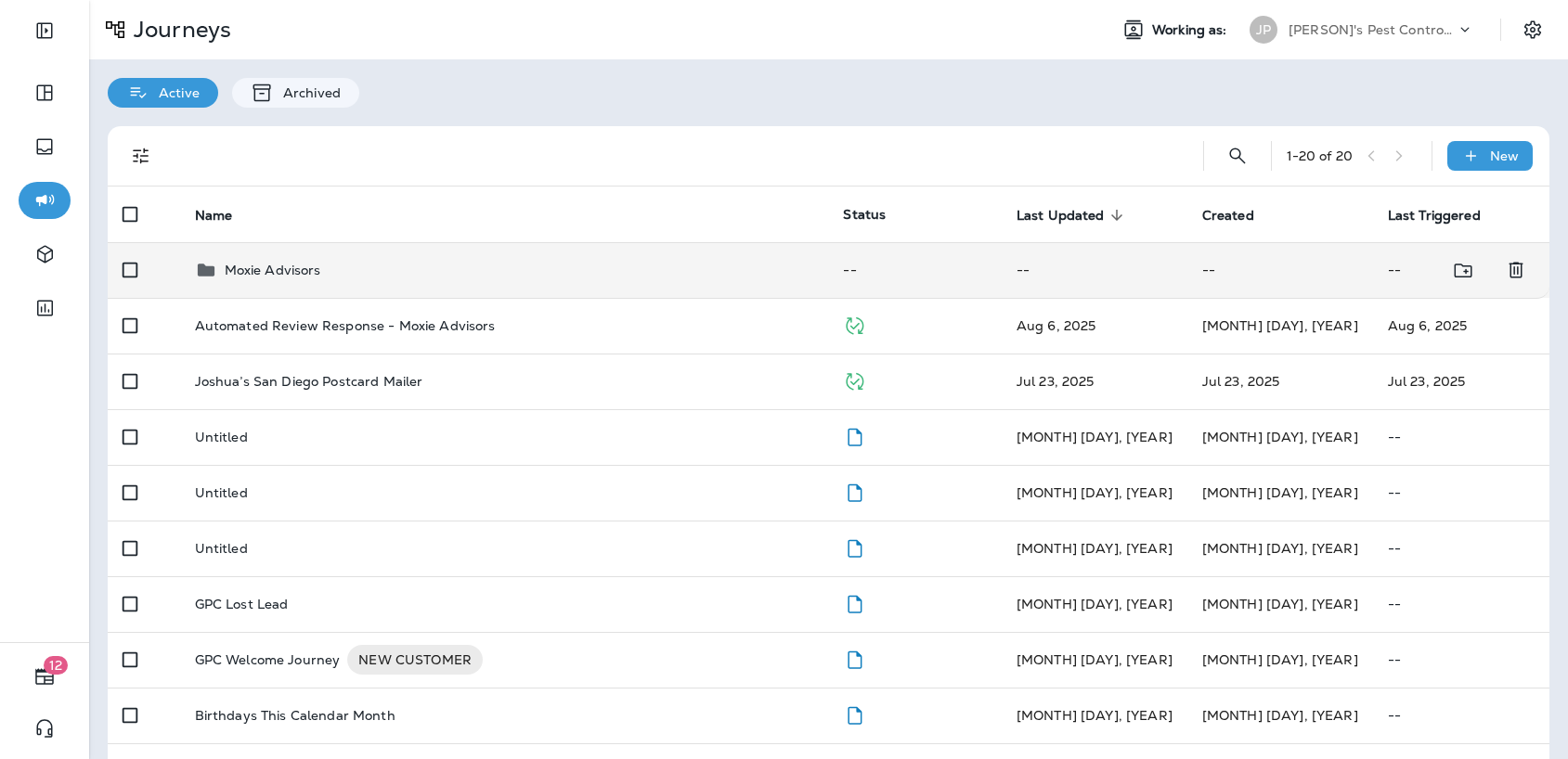 click on "Moxie Advisors" at bounding box center [504, 270] 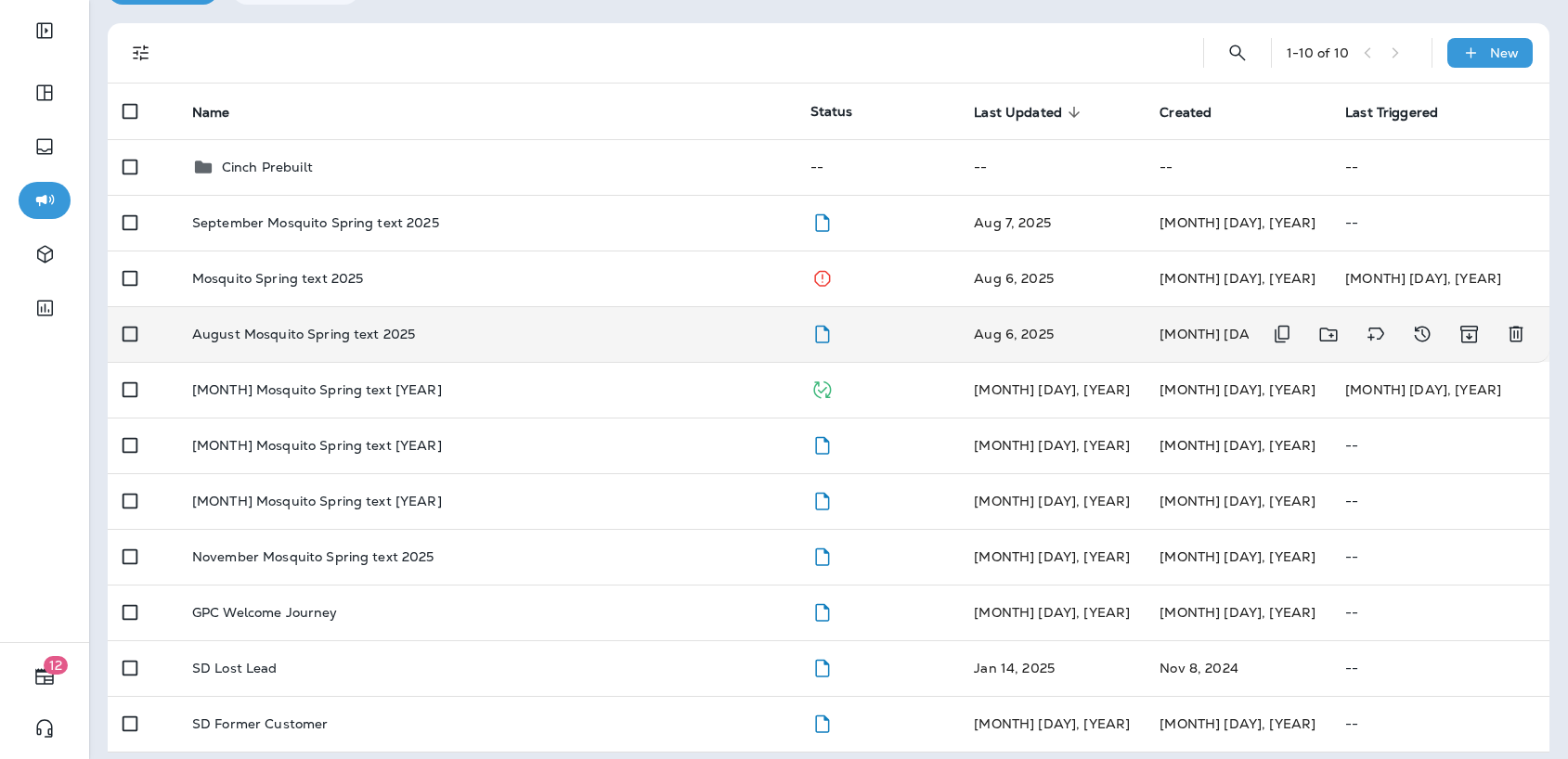 scroll, scrollTop: 115, scrollLeft: 0, axis: vertical 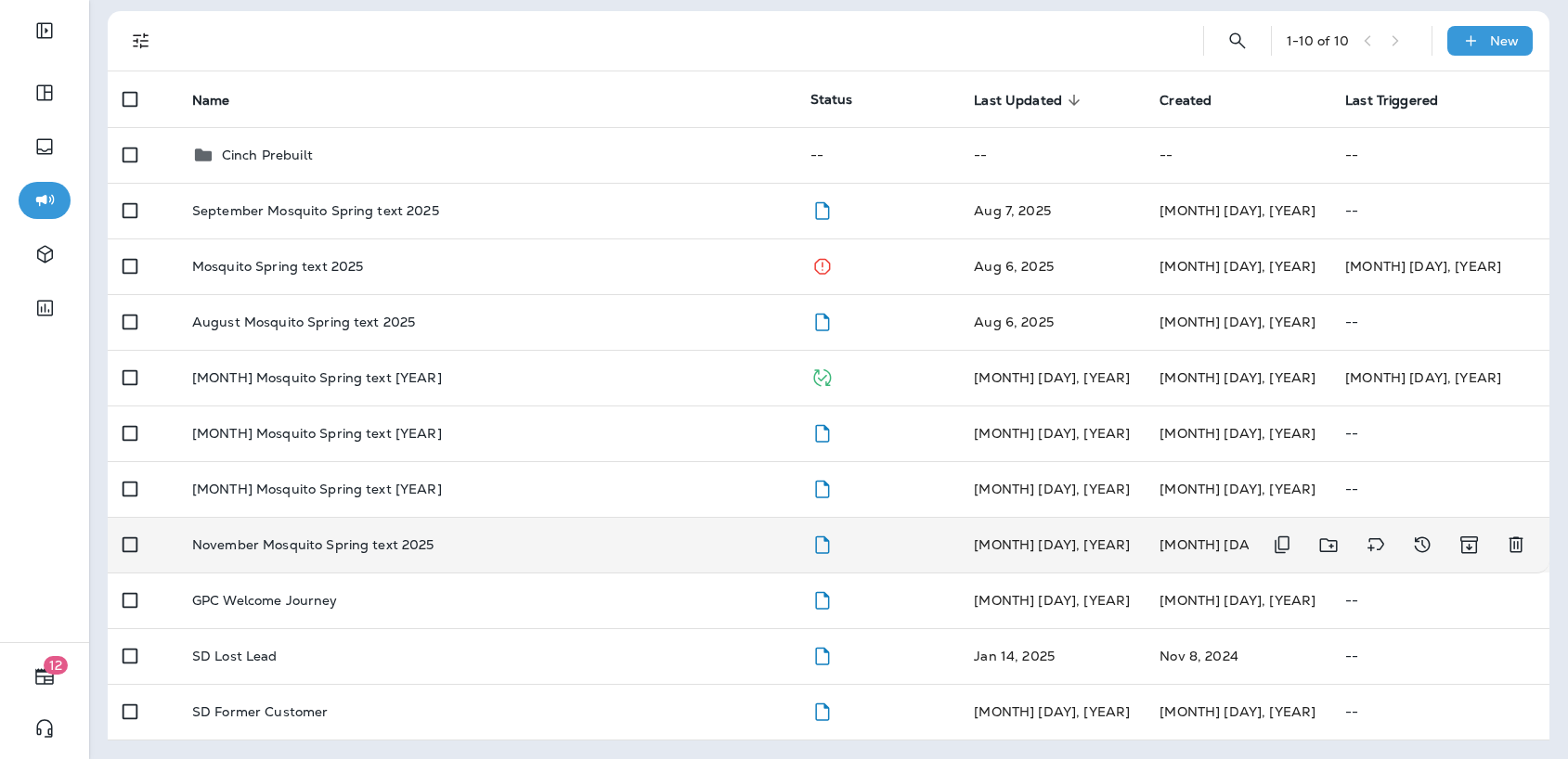 click on "November Mosquito Spring text 2025" at bounding box center [313, 545] 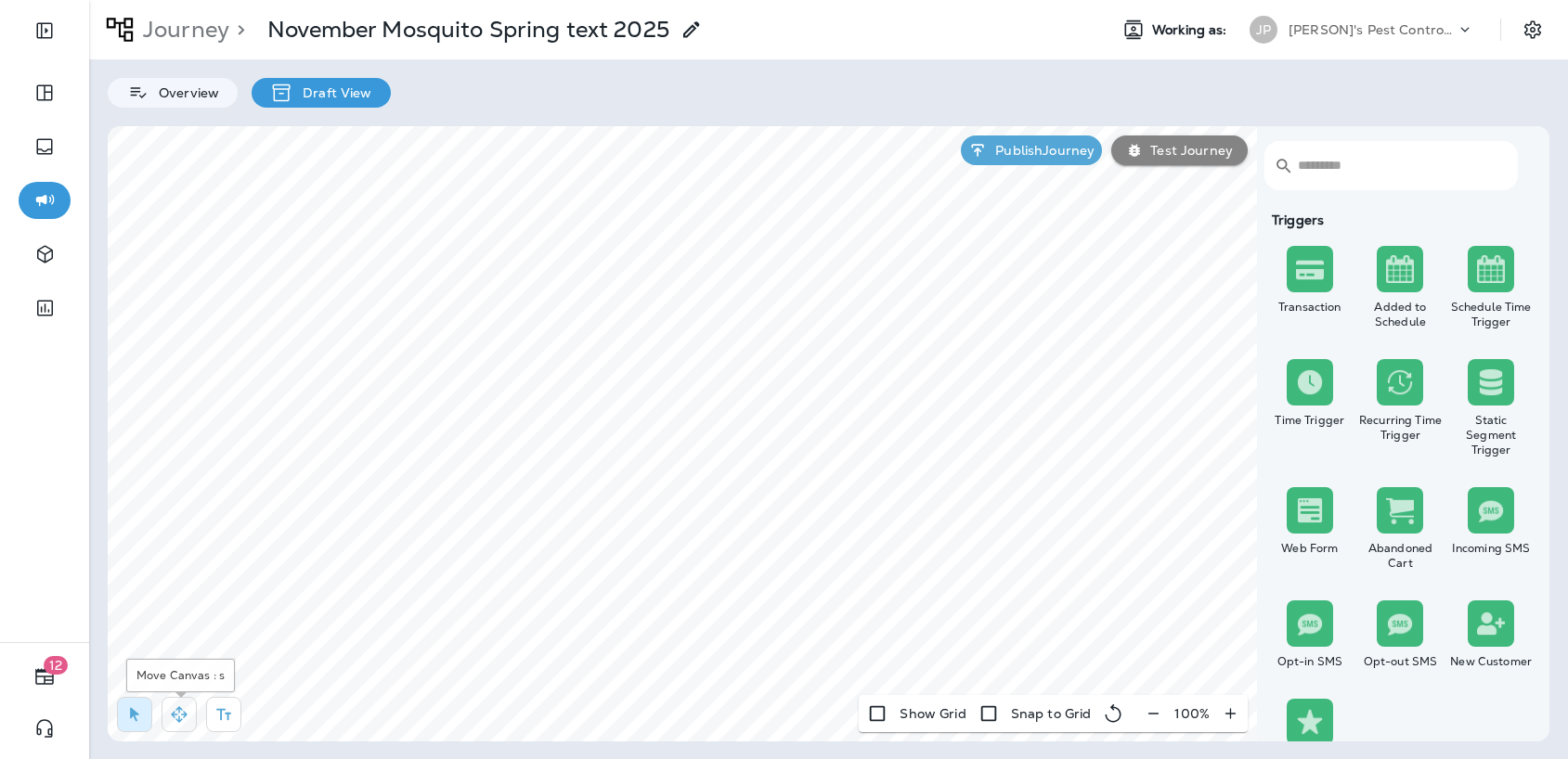 click 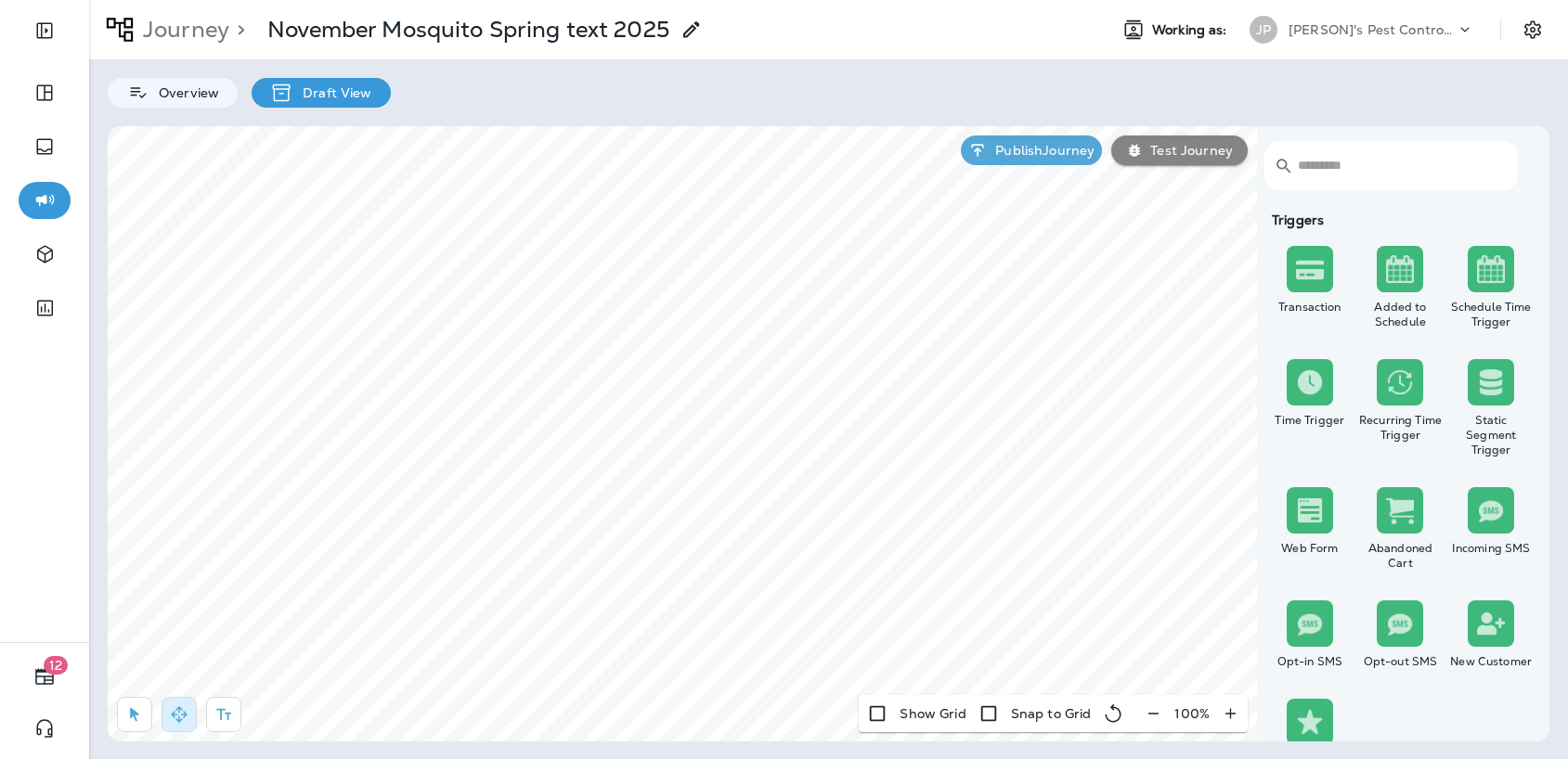 select on "********" 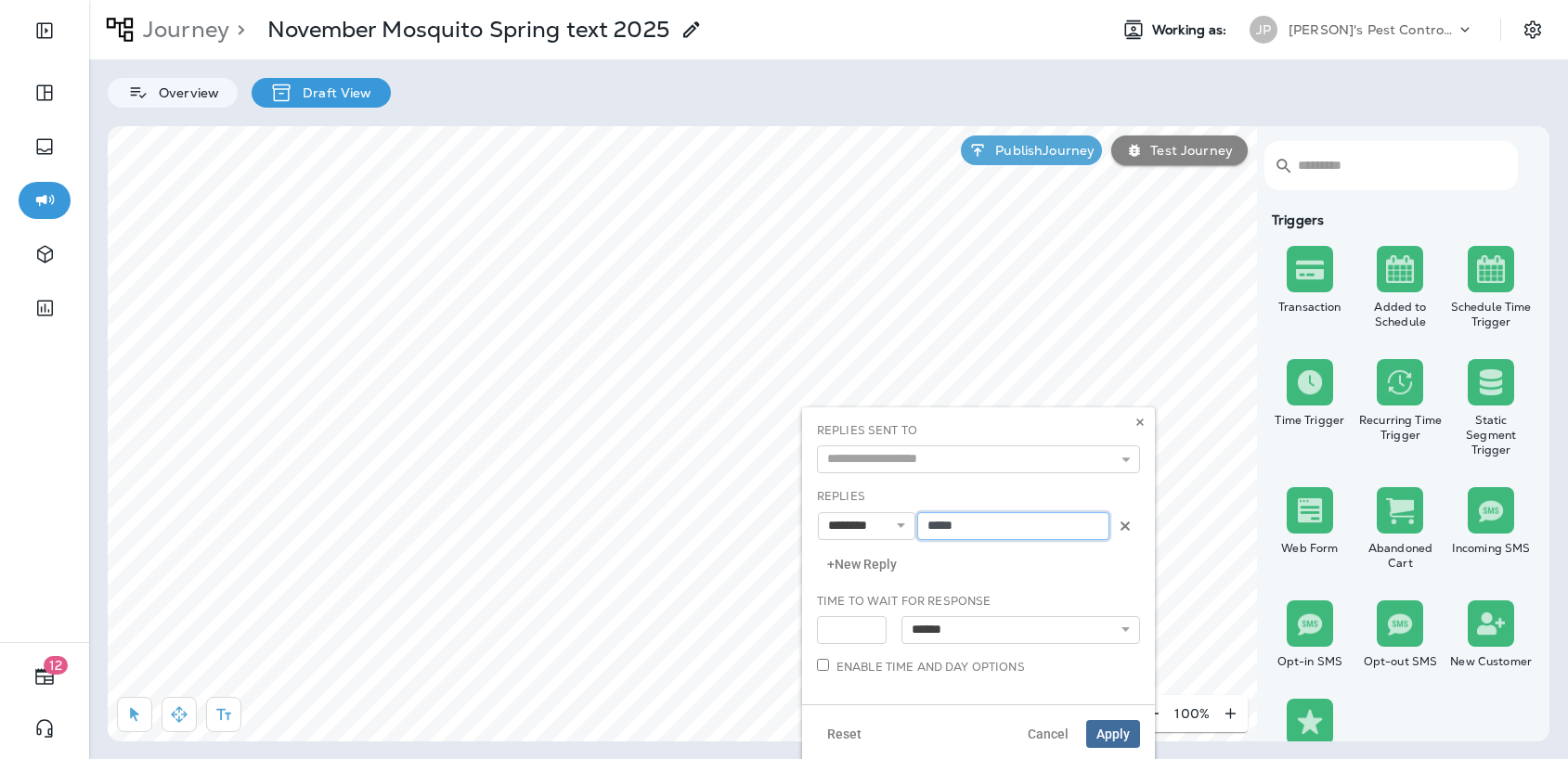 click on "*****" at bounding box center [1013, 526] 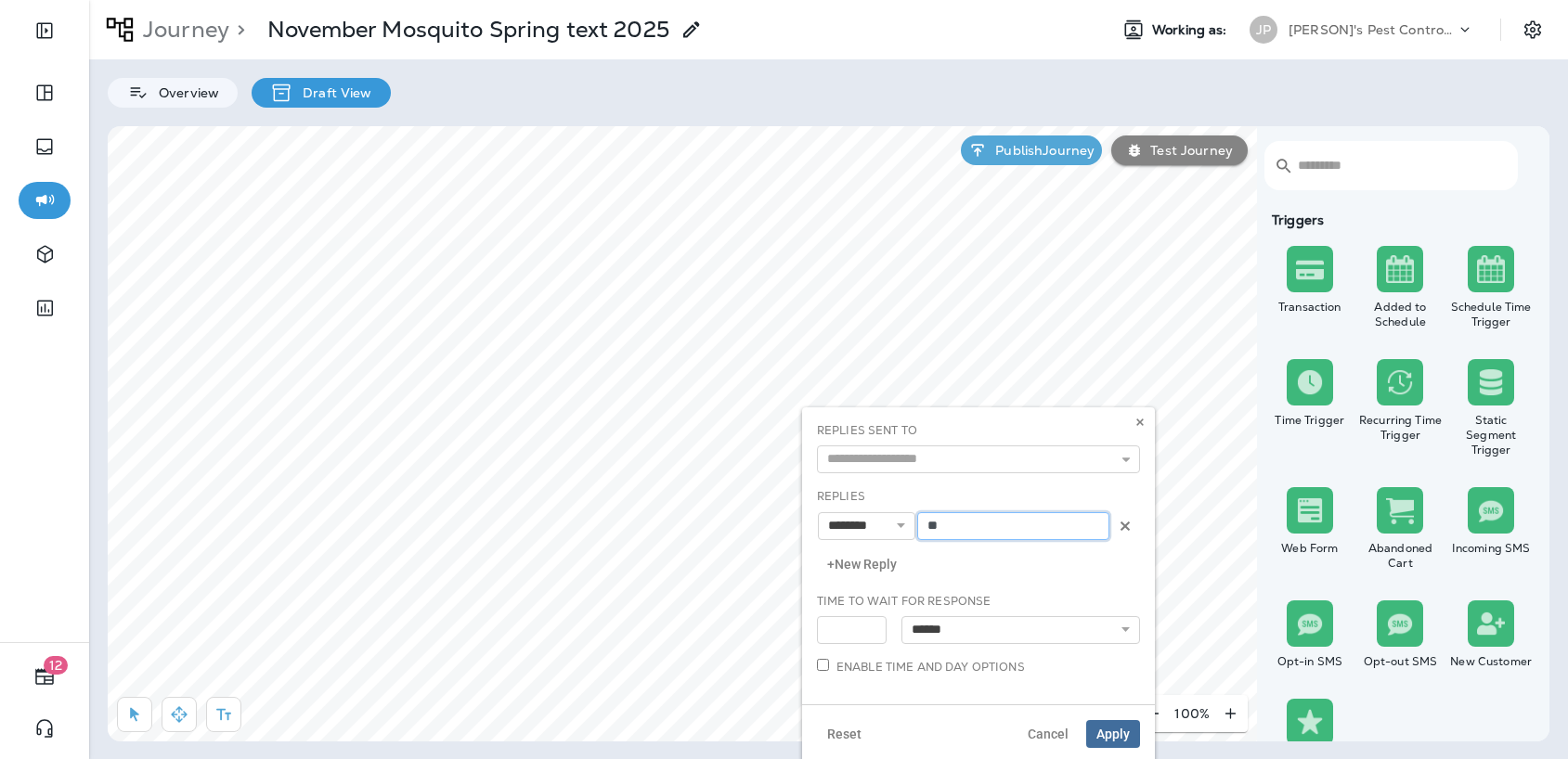 type on "*" 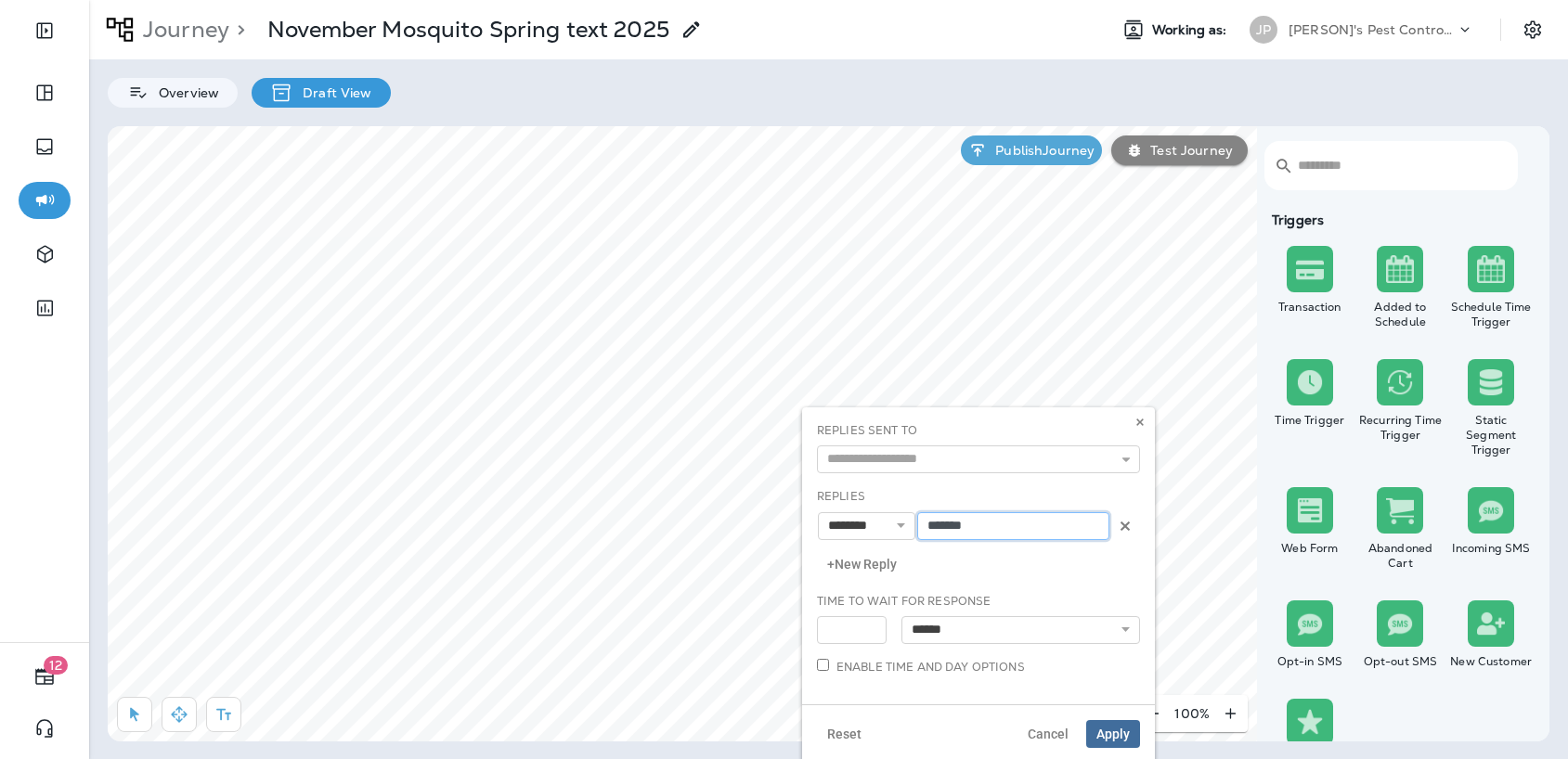click on "*******" at bounding box center (1013, 526) 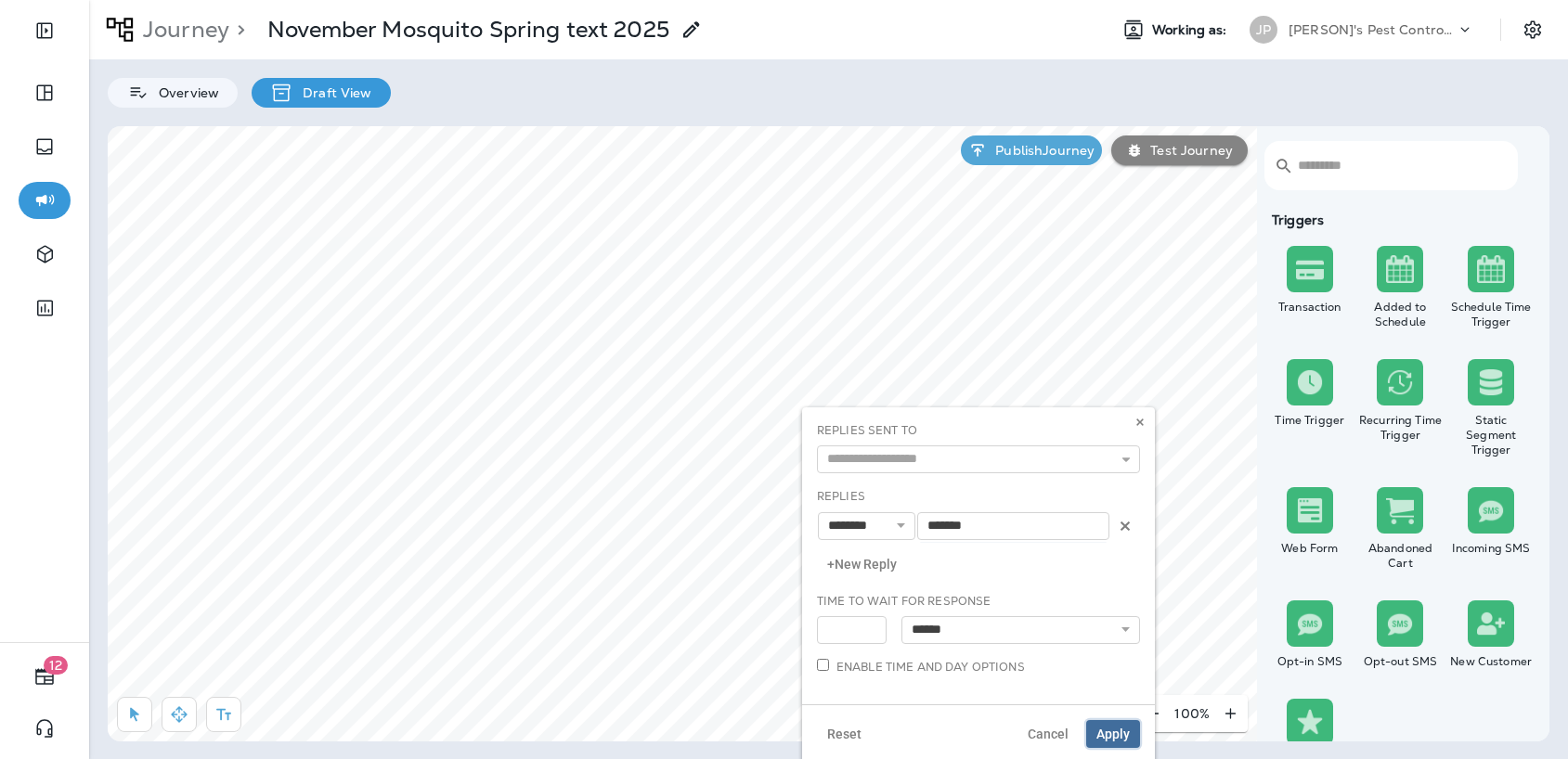 click on "Apply" at bounding box center [1113, 734] 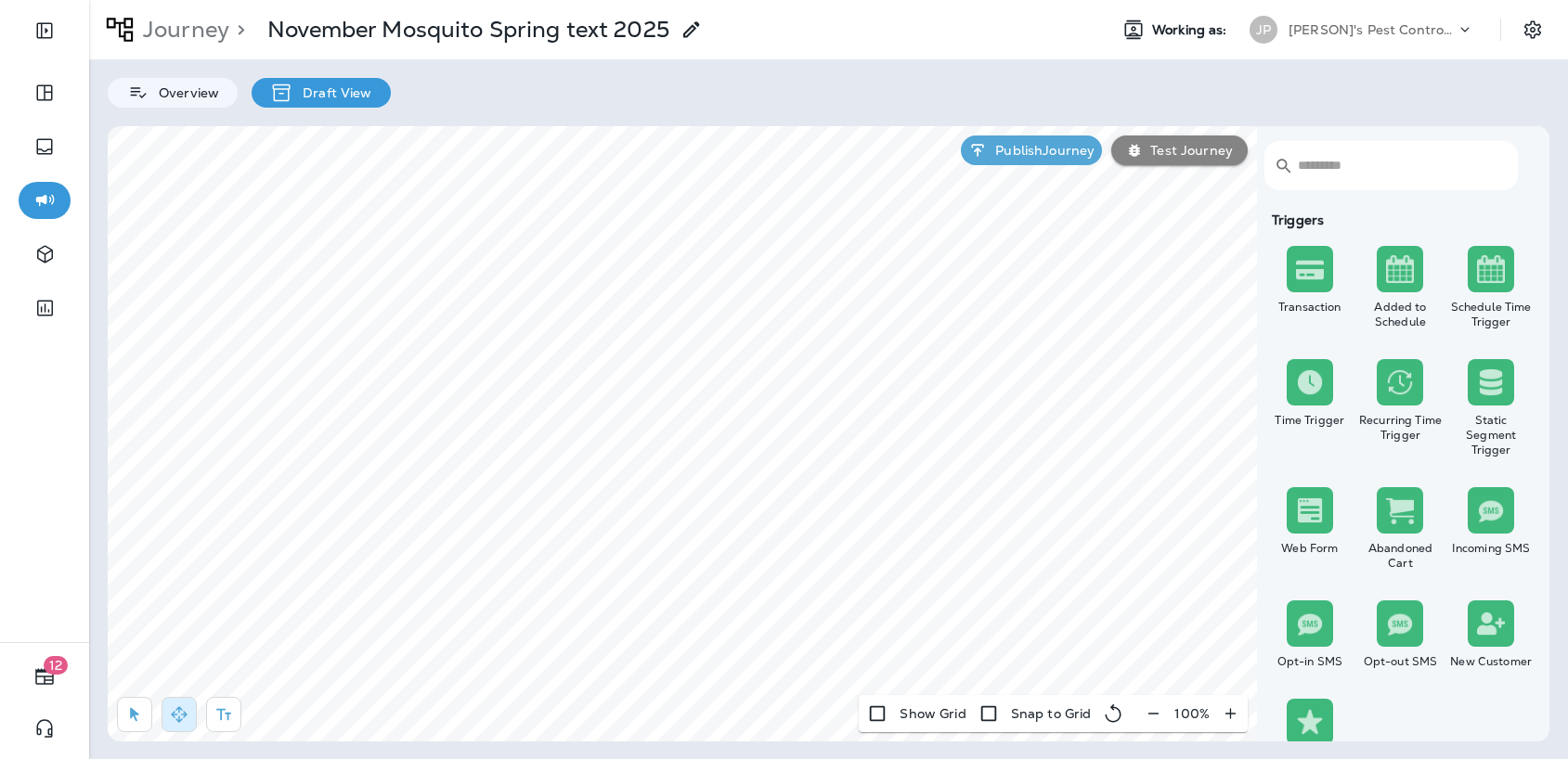 select on "*****" 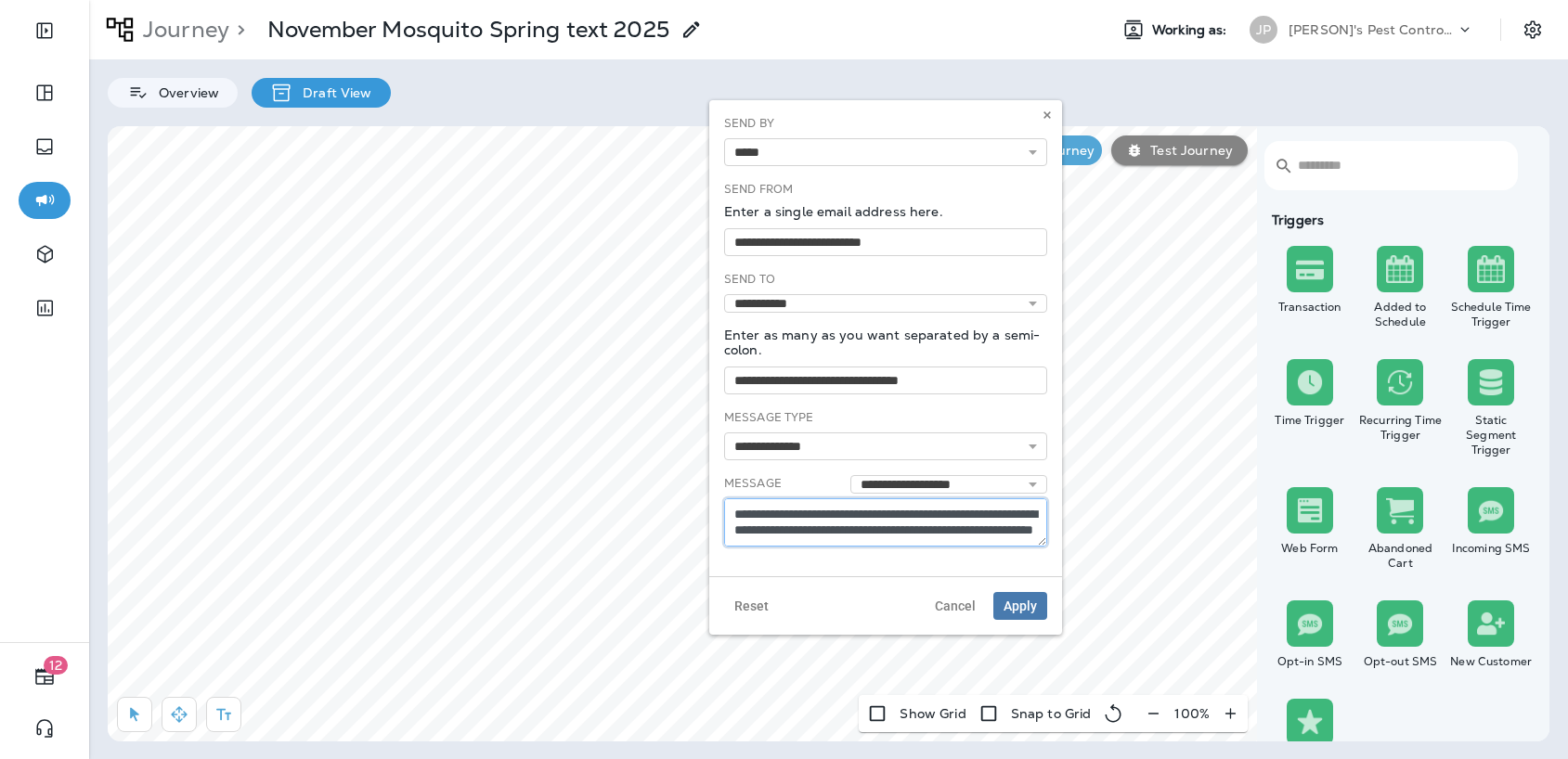 click on "**********" at bounding box center [886, 522] 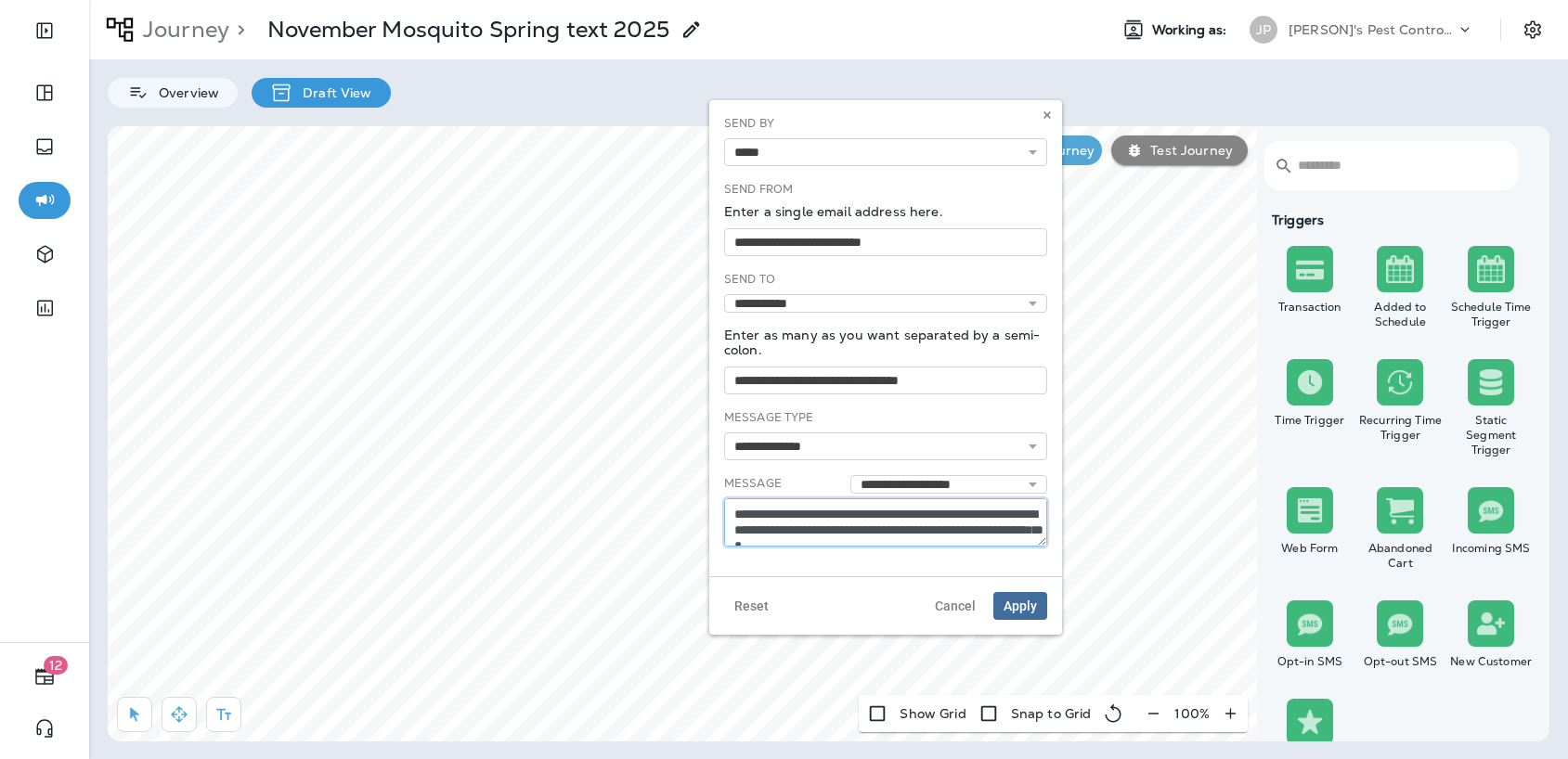 type on "**********" 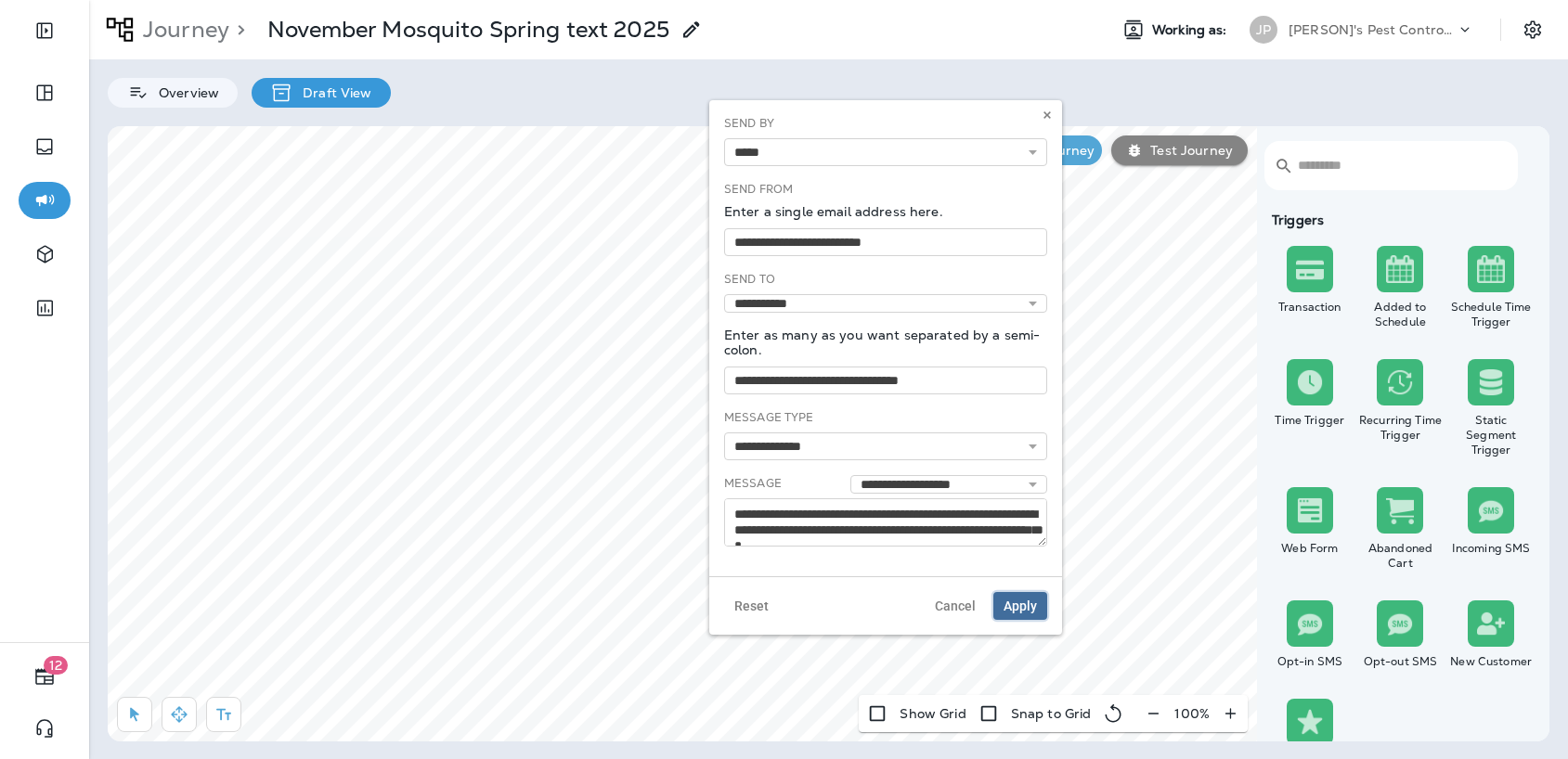click on "Apply" at bounding box center [1020, 606] 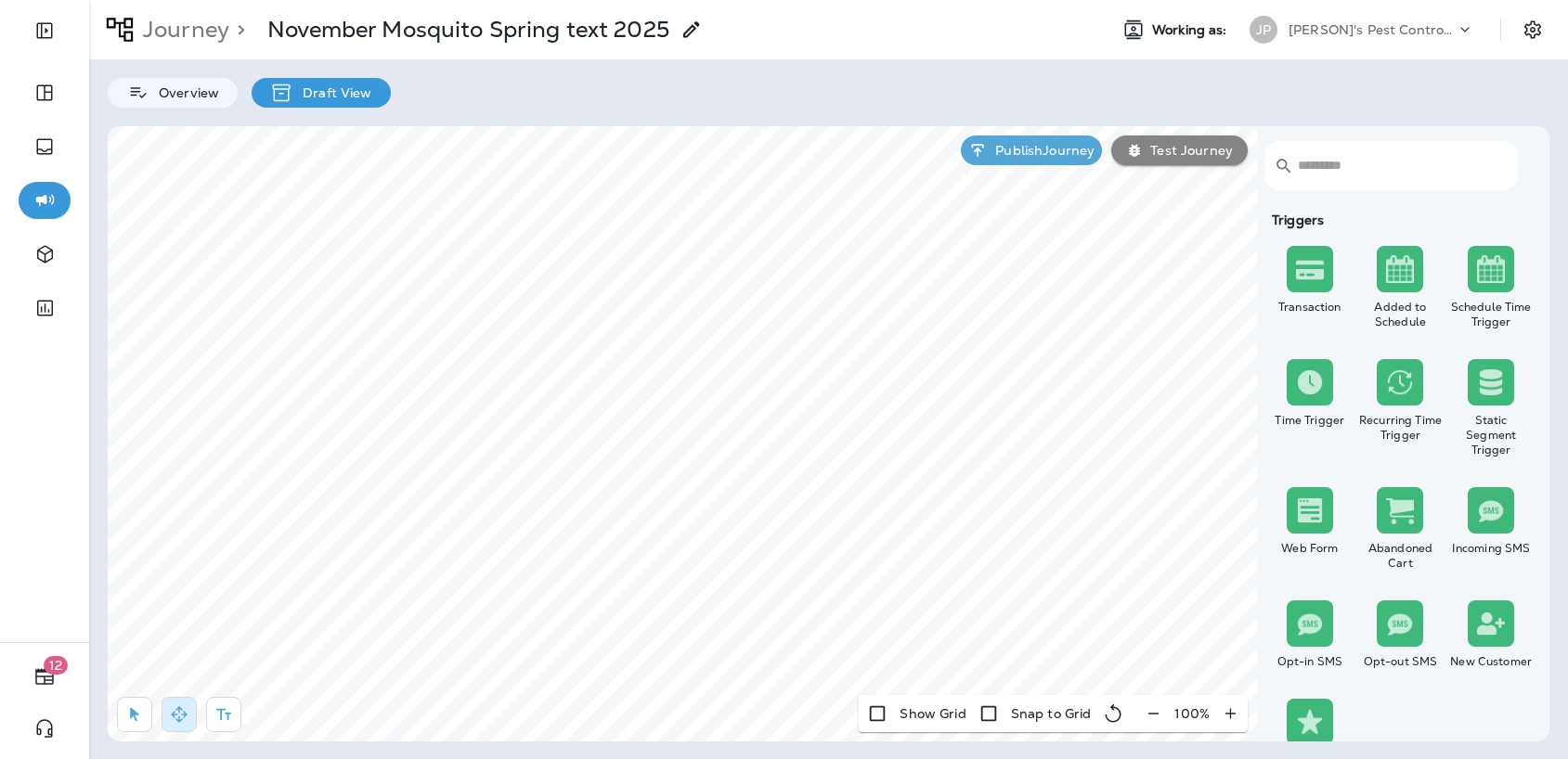 select on "*****" 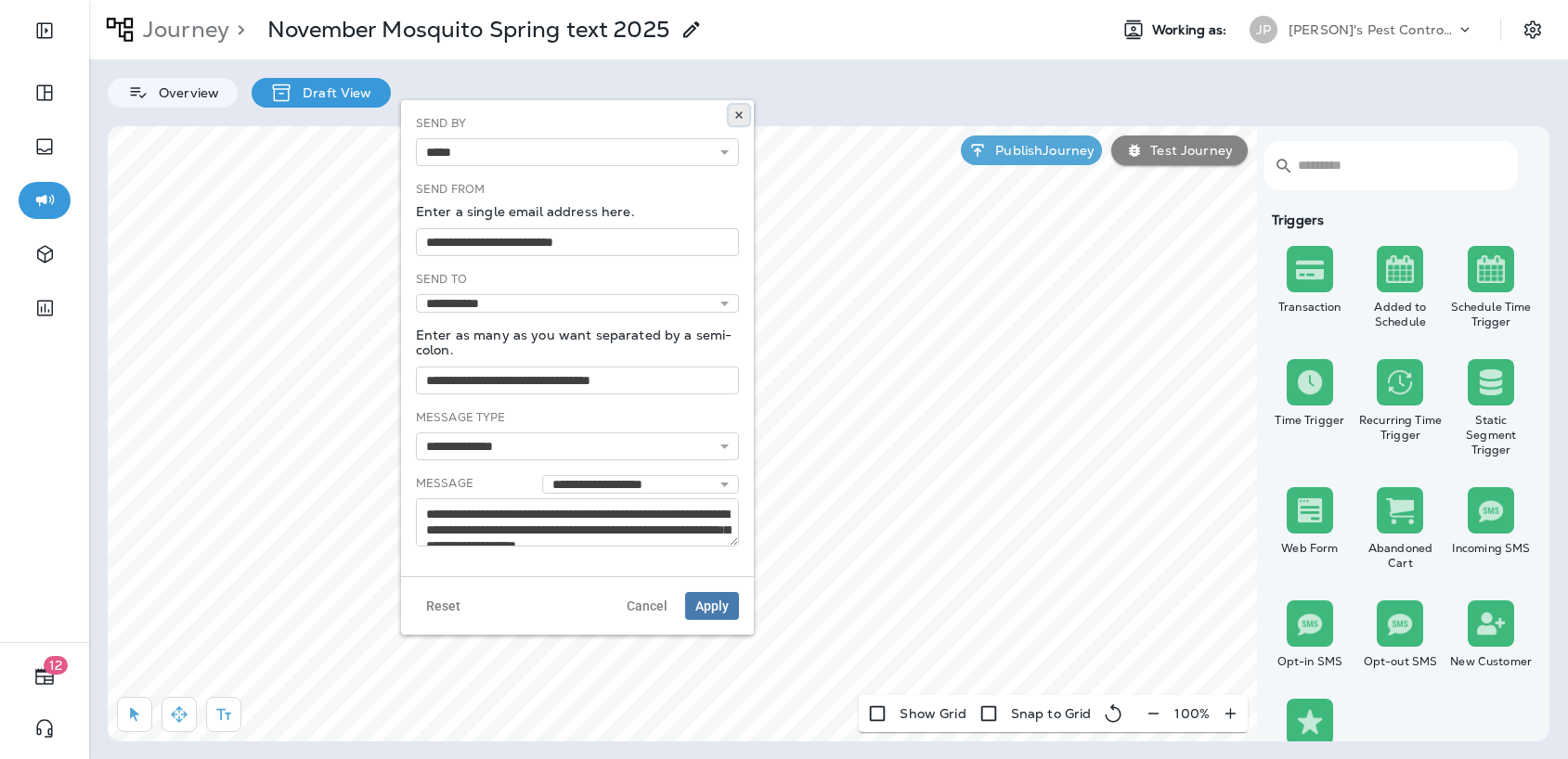 click 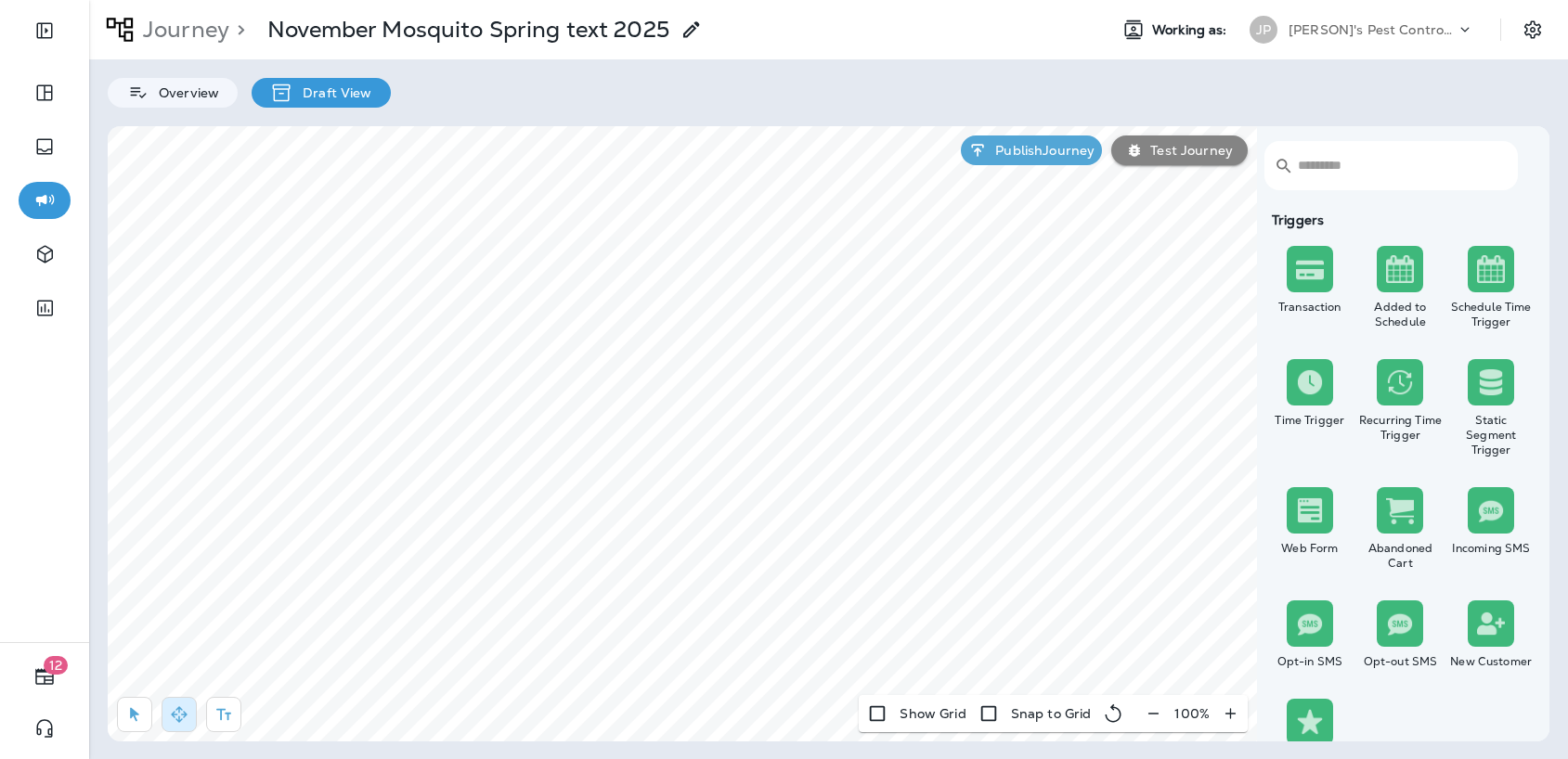 select on "********" 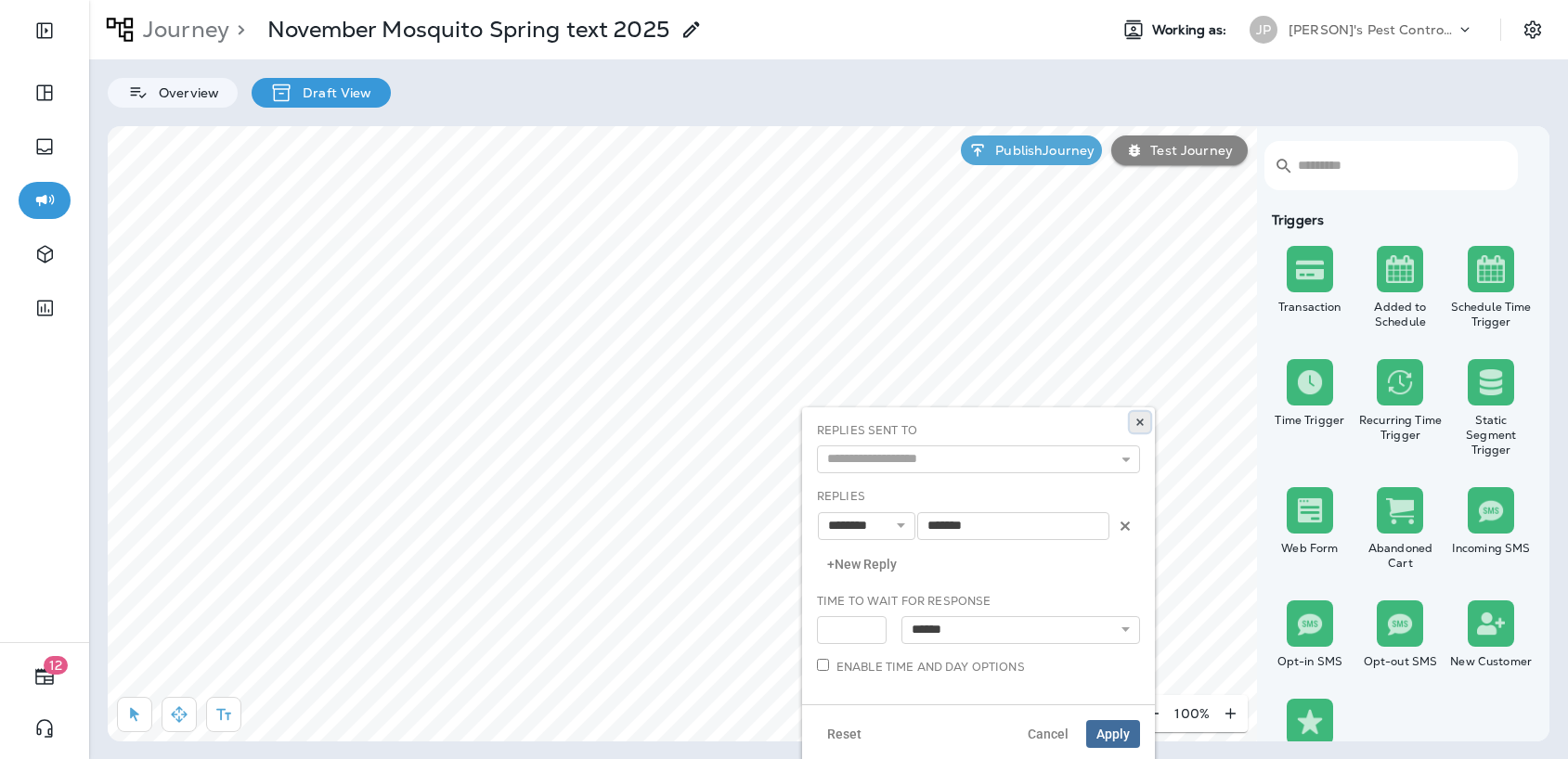 click at bounding box center [1140, 422] 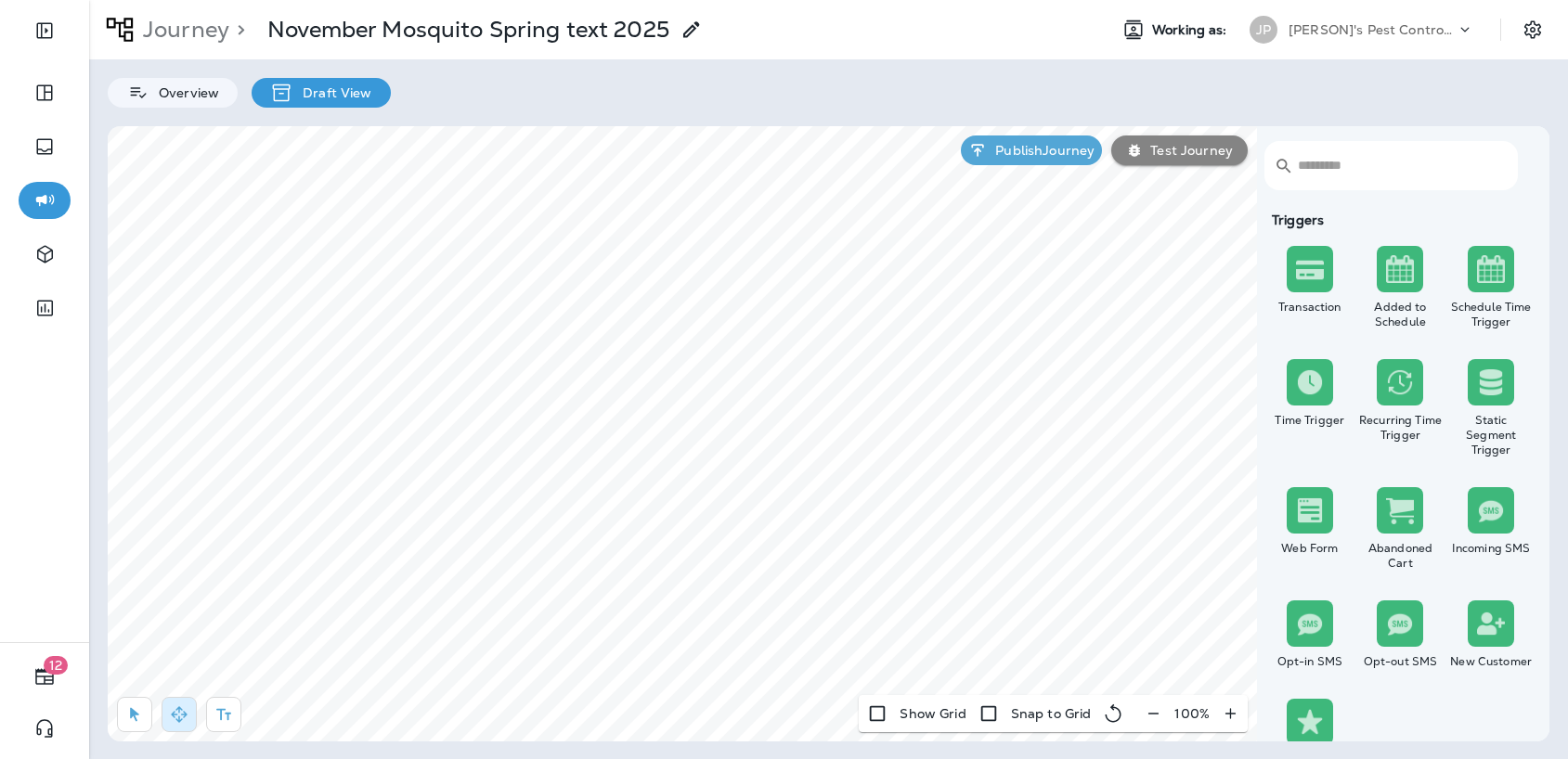 select on "*****" 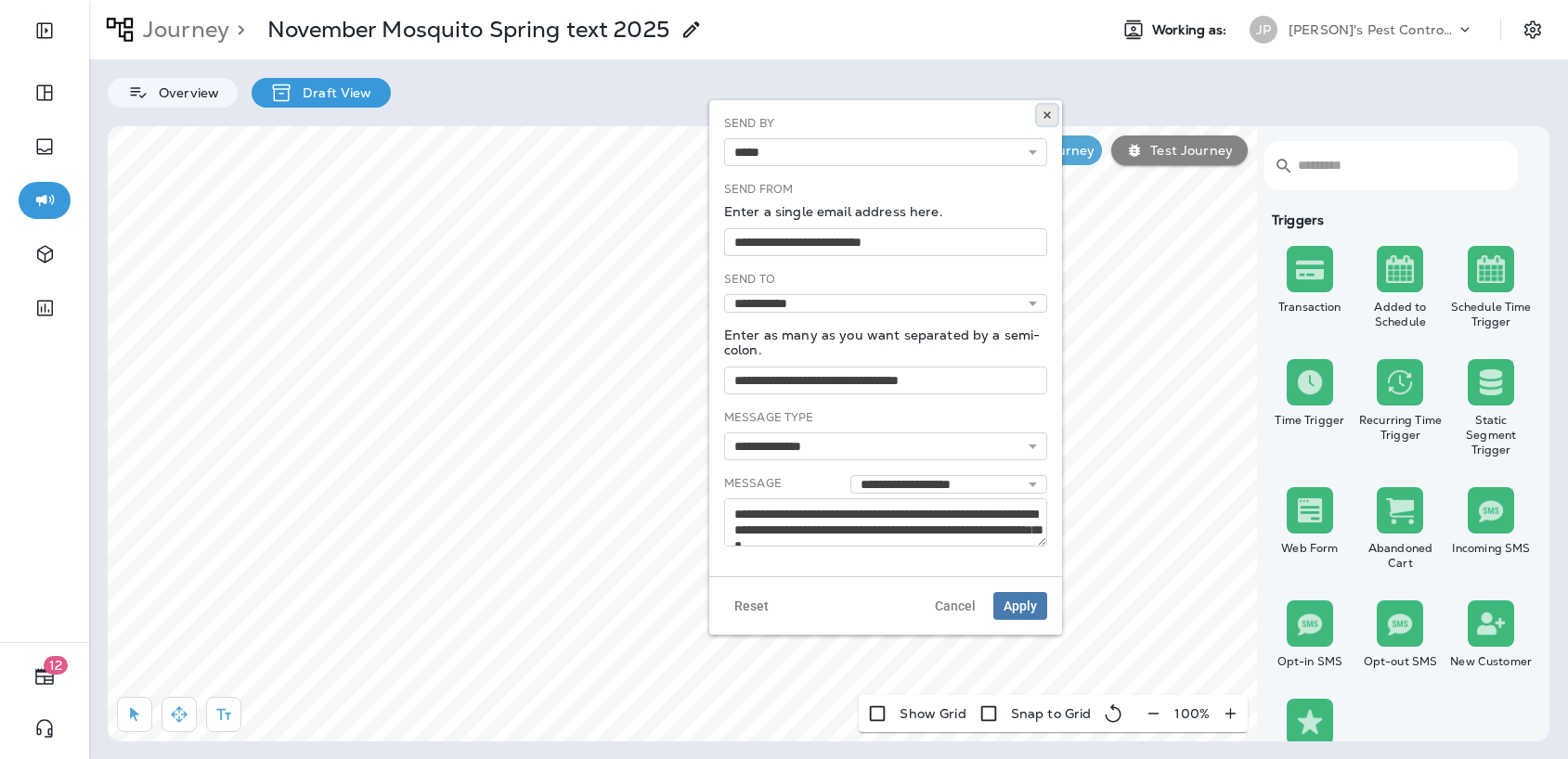 click 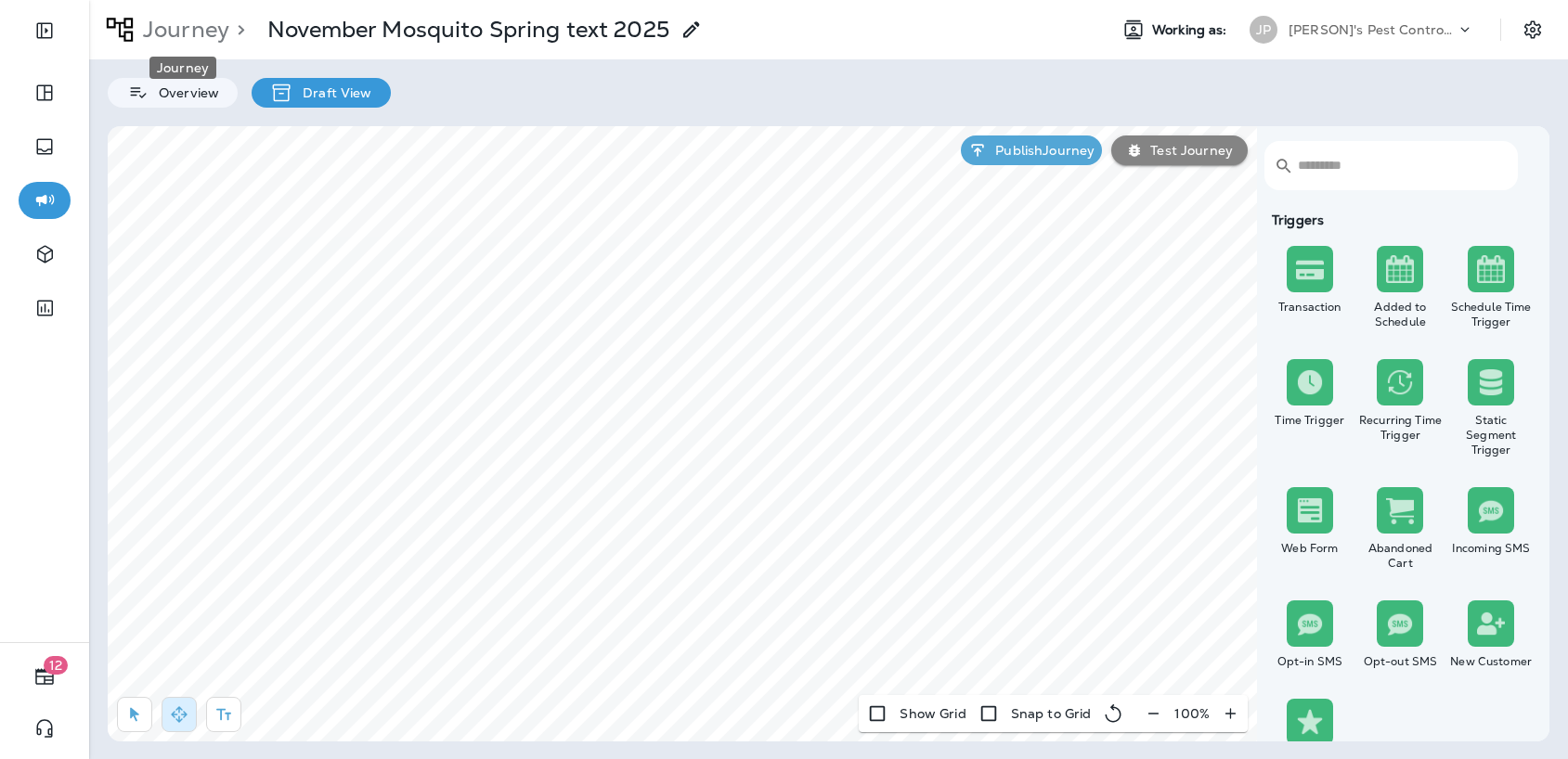 click on "Journey" at bounding box center (182, 30) 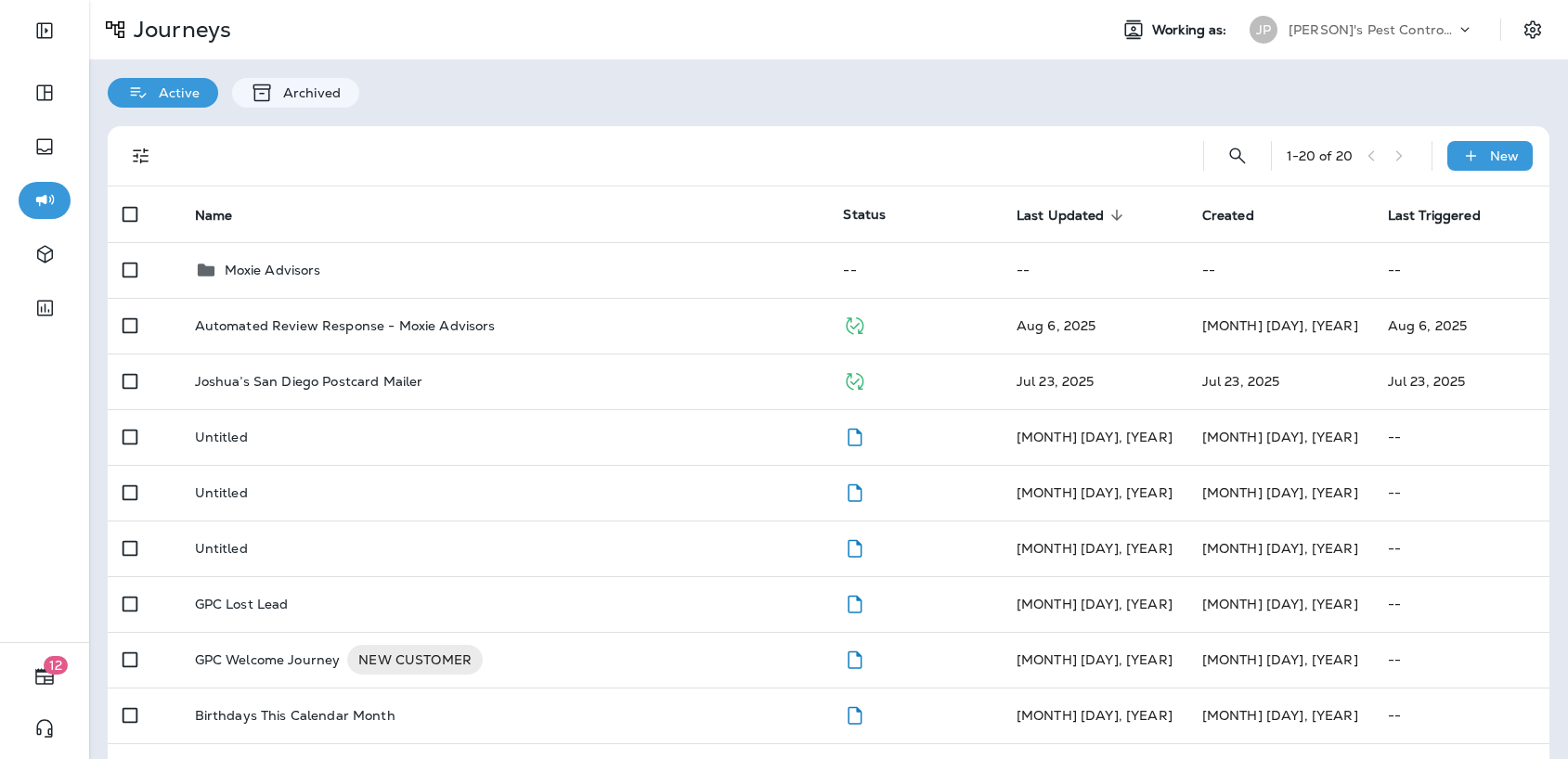 click on "1  -  20   of 20 New Name Status Last Updated sorted descending Created Last Triggered Moxie Advisors   --     --     --     --     Automated Review Response - Moxie Advisors     [MONTH] [DAY], [YEAR] [MONTH] [DAY], [YEAR] [MONTH] [DAY], [YEAR]   Joshua’s [CITY] Postcard Mailer     [MONTH] [DAY], [YEAR] [MONTH] [DAY], [YEAR] [MONTH] [DAY], [YEAR]   Untitled     [MONTH] [DAY], [YEAR] [MONTH] [DAY], [YEAR]  --   Untitled     [MONTH] [DAY], [YEAR] [MONTH] [DAY], [YEAR]  --   Untitled     [MONTH] [DAY], [YEAR] [MONTH] [DAY], [YEAR]  --   GPC Lost Lead     [MONTH] [DAY], [YEAR] [MONTH] [DAY], [YEAR]  --   GPC Welcome Journey NEW CUSTOMER     [MONTH] [DAY], [YEAR] [MONTH] [DAY], [YEAR]  --   Birthdays This Calendar Month     [MONTH] [DAY], [YEAR] [MONTH] [DAY], [YEAR]  --   Scratch Reschedules - Prebuilt     [MONTH] [DAY], [YEAR] [MONTH] [DAY], [YEAR]  --   Email Broadcast Split Send     [MONTH] [DAY], [YEAR] [MONTH] [DAY], [YEAR]  --   Completed TI, no Sentricon     [MONTH] [DAY], [YEAR] [MONTH] [DAY], [YEAR]  --   Schedule Reminder - Template     [MONTH] [DAY], [YEAR] [MONTH] [DAY], [YEAR]  --   Win Back, Lost Customer (Recurring)     [MONTH] [DAY], [YEAR] [MONTH] [DAY], [YEAR]  --   Cross sell Journey - Template     [MONTH] [DAY], [YEAR] [MONTH] [DAY], [YEAR]  --       [MONTH] [DAY], [YEAR] [MONTH] [DAY], [YEAR]" at bounding box center [828, 769] 